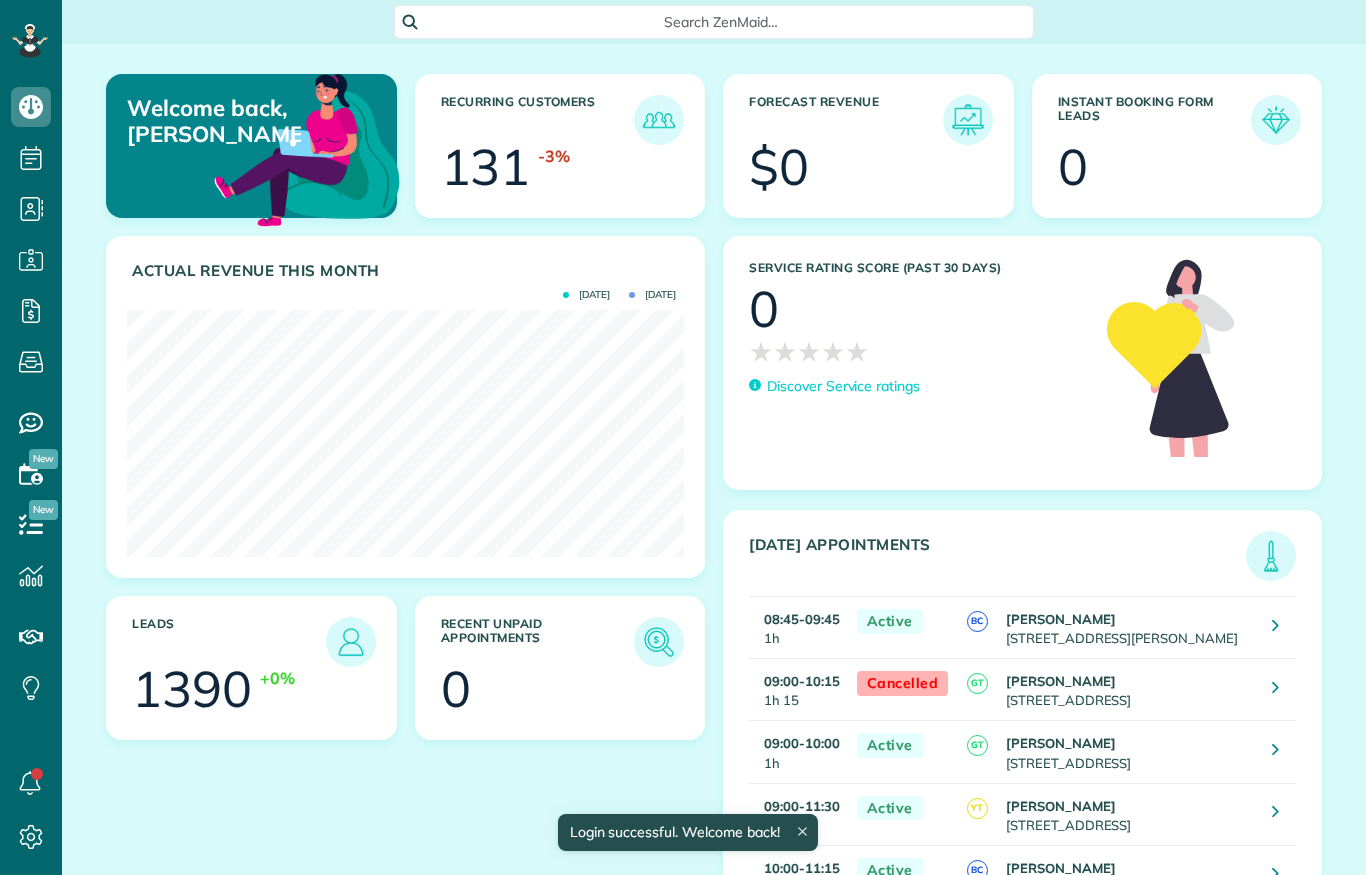 scroll, scrollTop: 0, scrollLeft: 0, axis: both 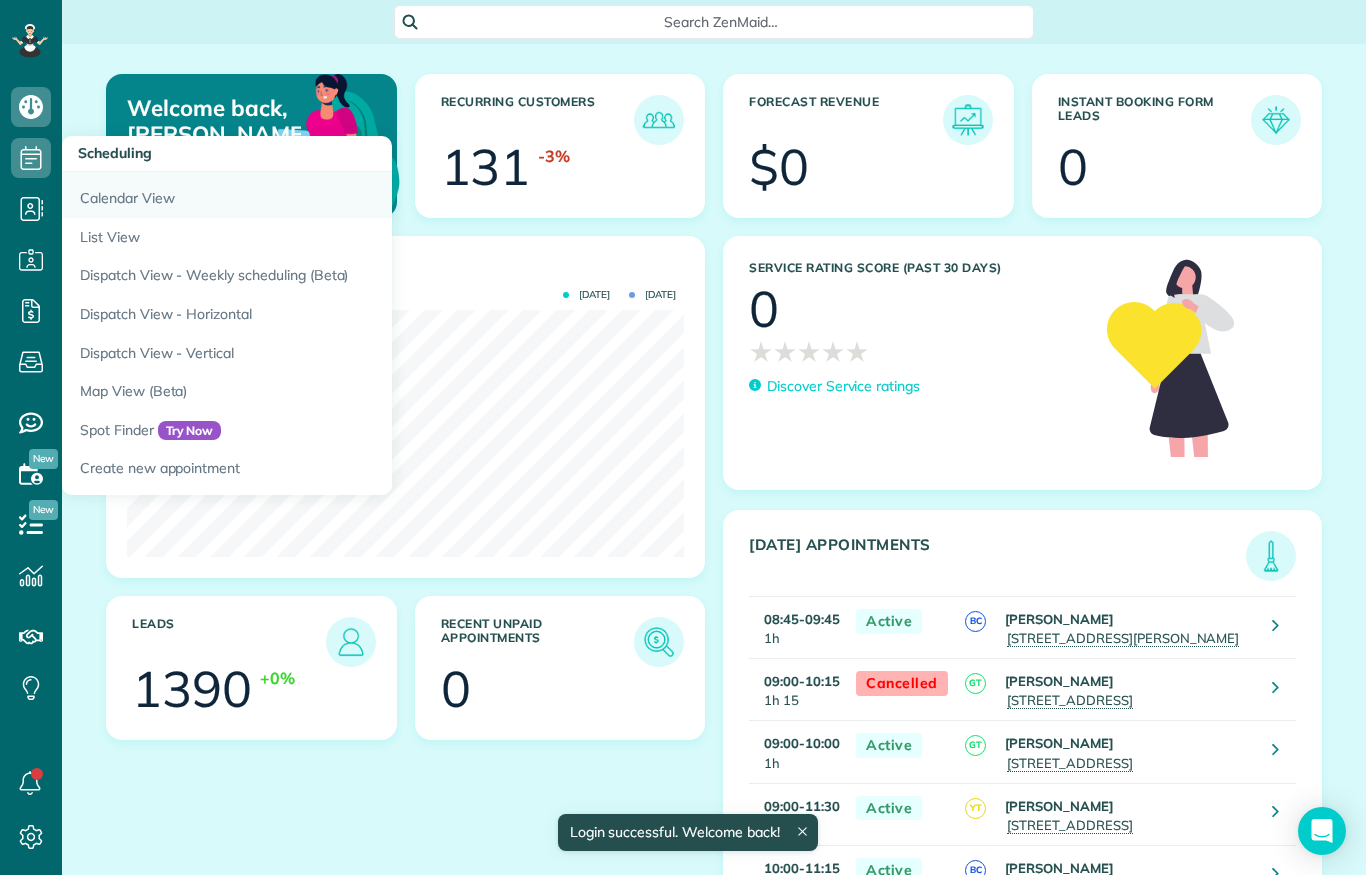 click on "Calendar View" at bounding box center (312, 195) 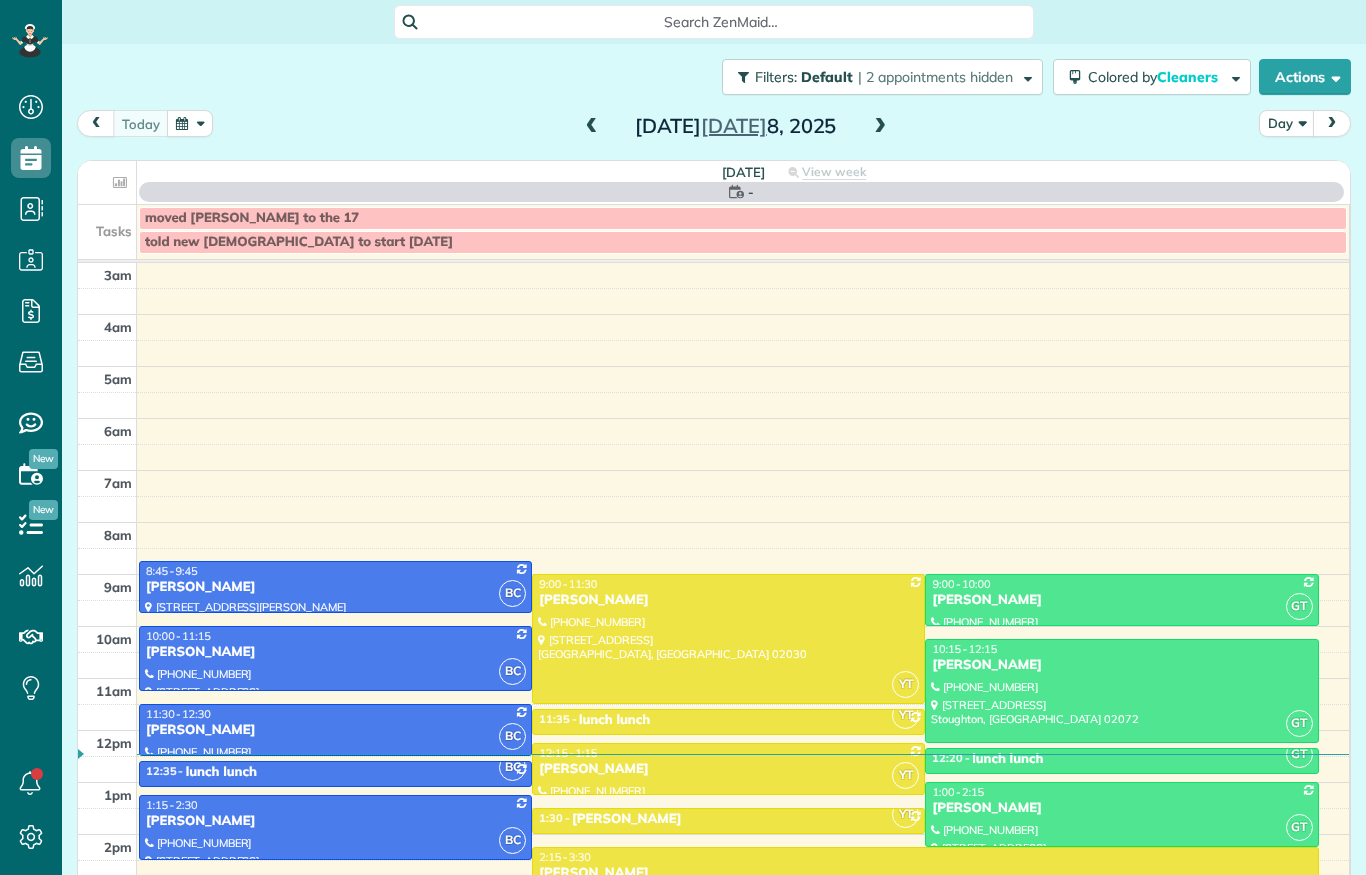 scroll, scrollTop: 0, scrollLeft: 0, axis: both 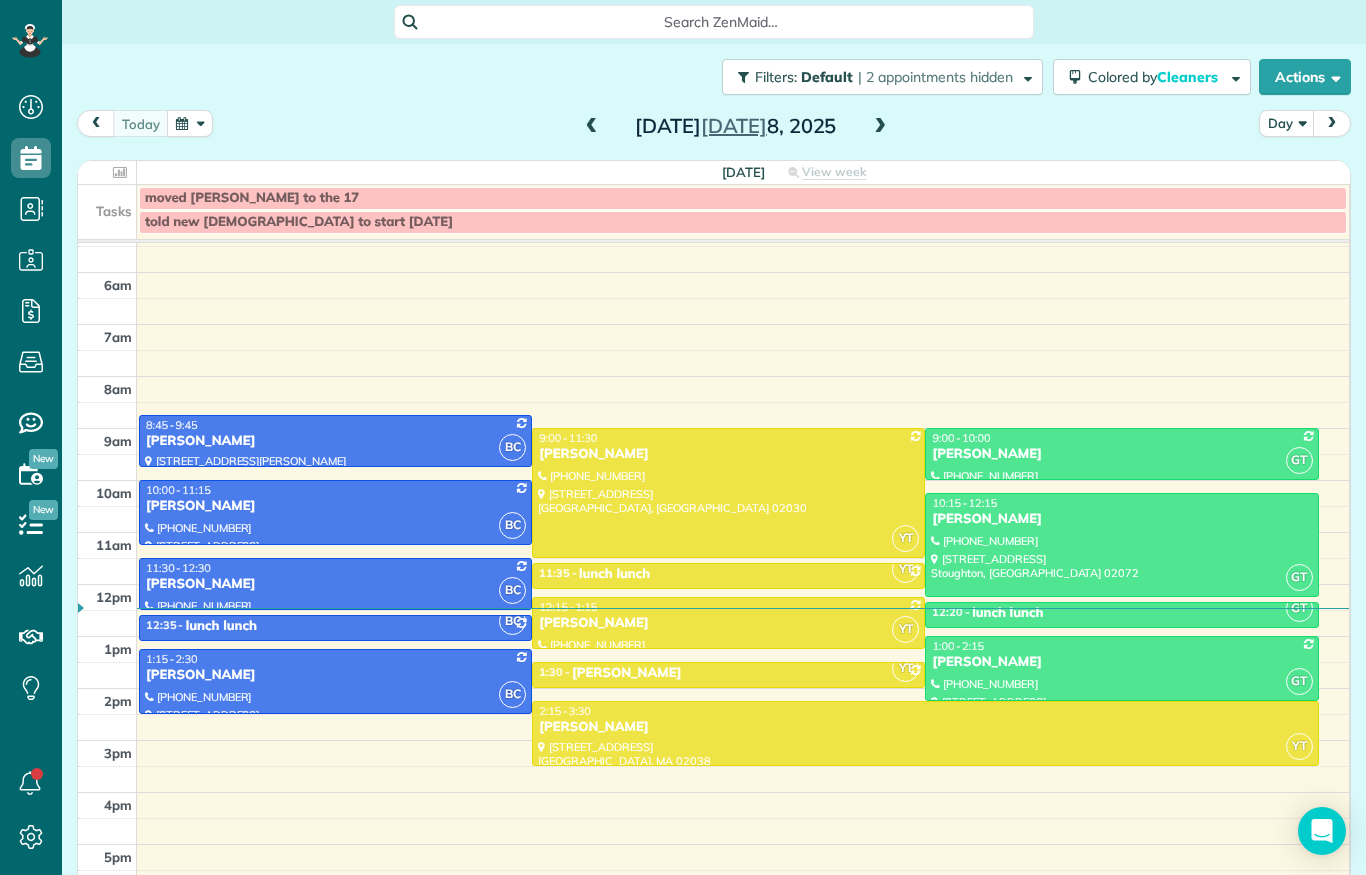 click at bounding box center [190, 123] 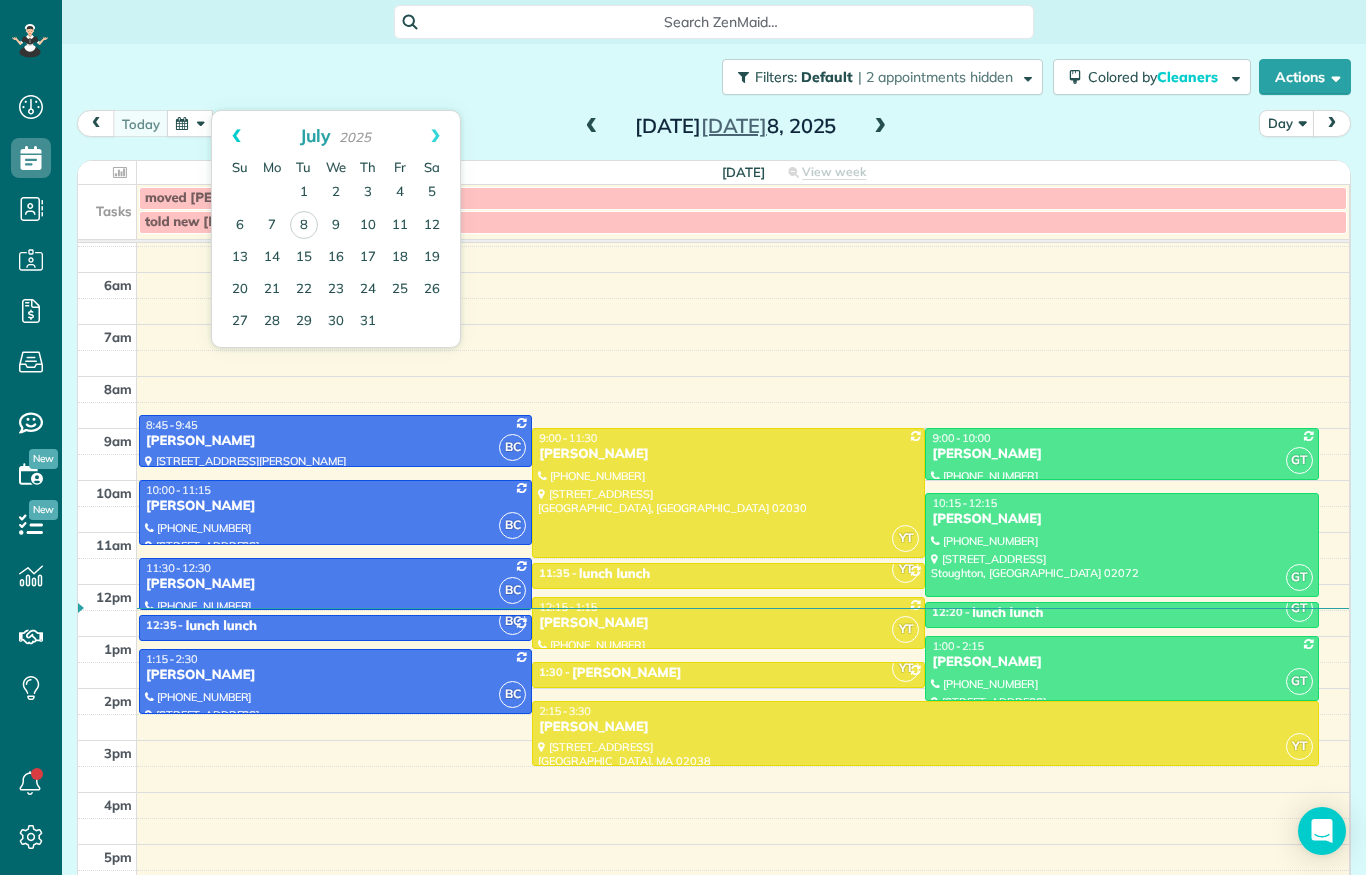 click on "Prev" at bounding box center (236, 136) 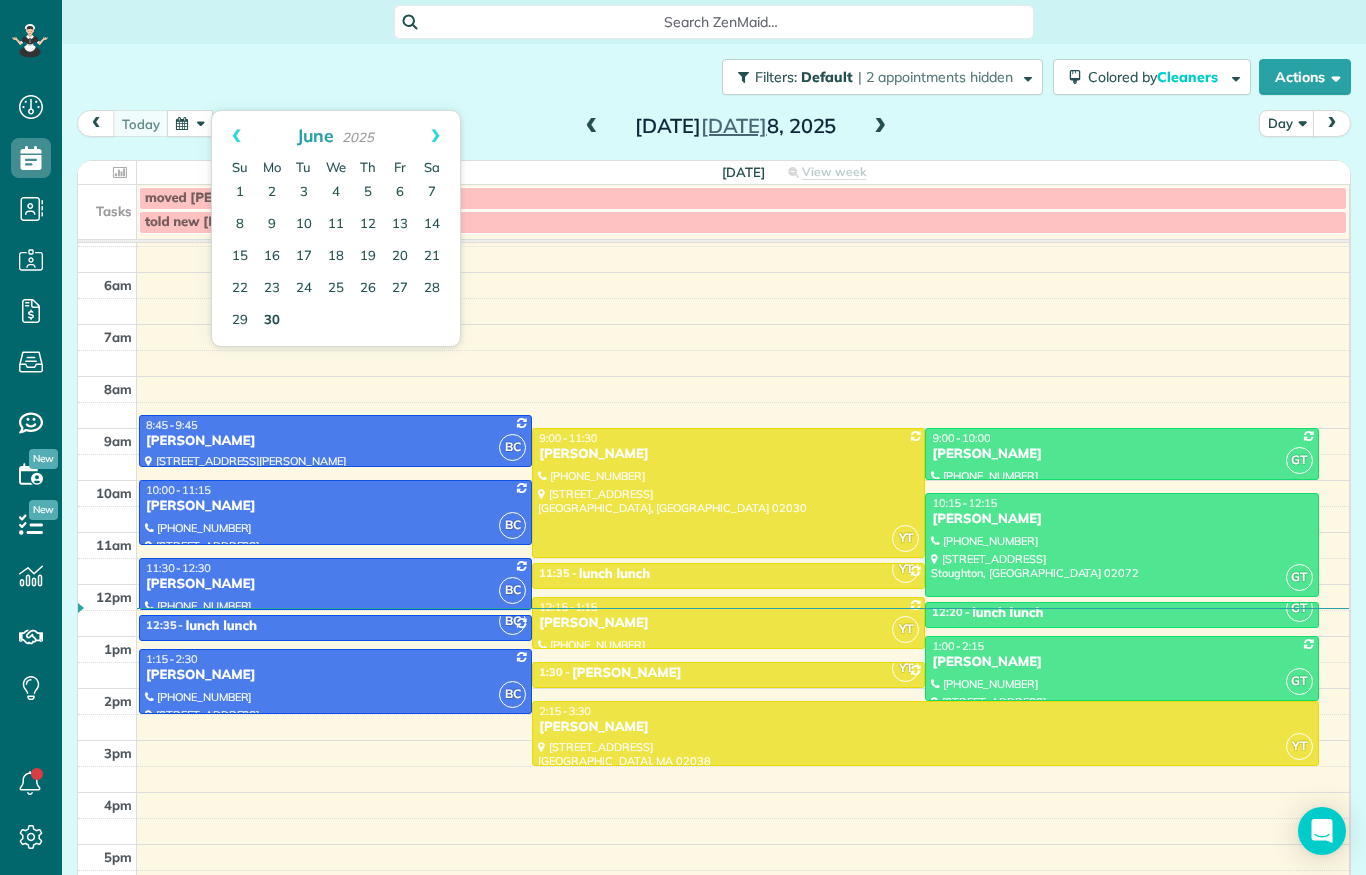 click on "30" at bounding box center (272, 321) 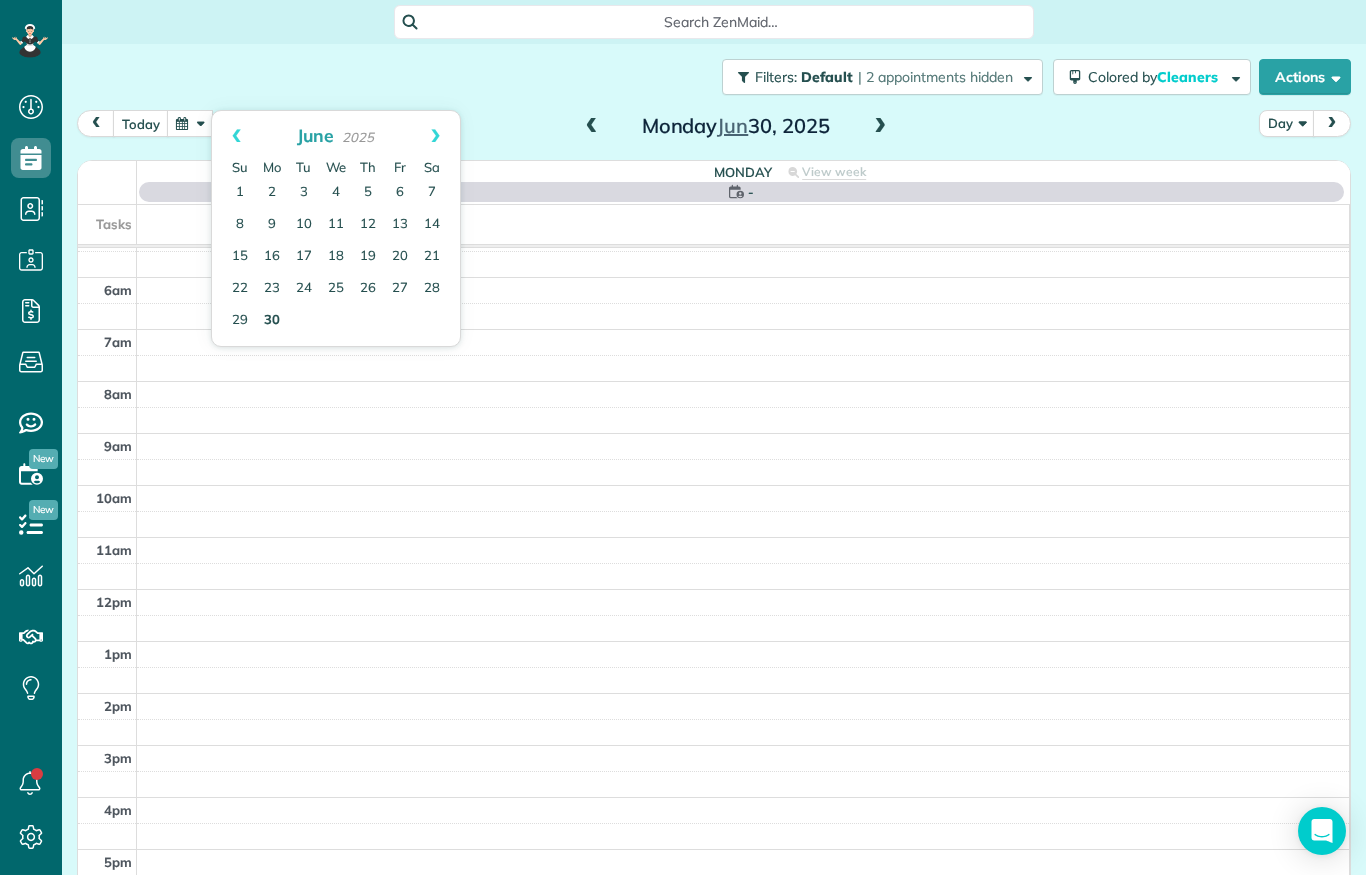 scroll, scrollTop: 126, scrollLeft: 0, axis: vertical 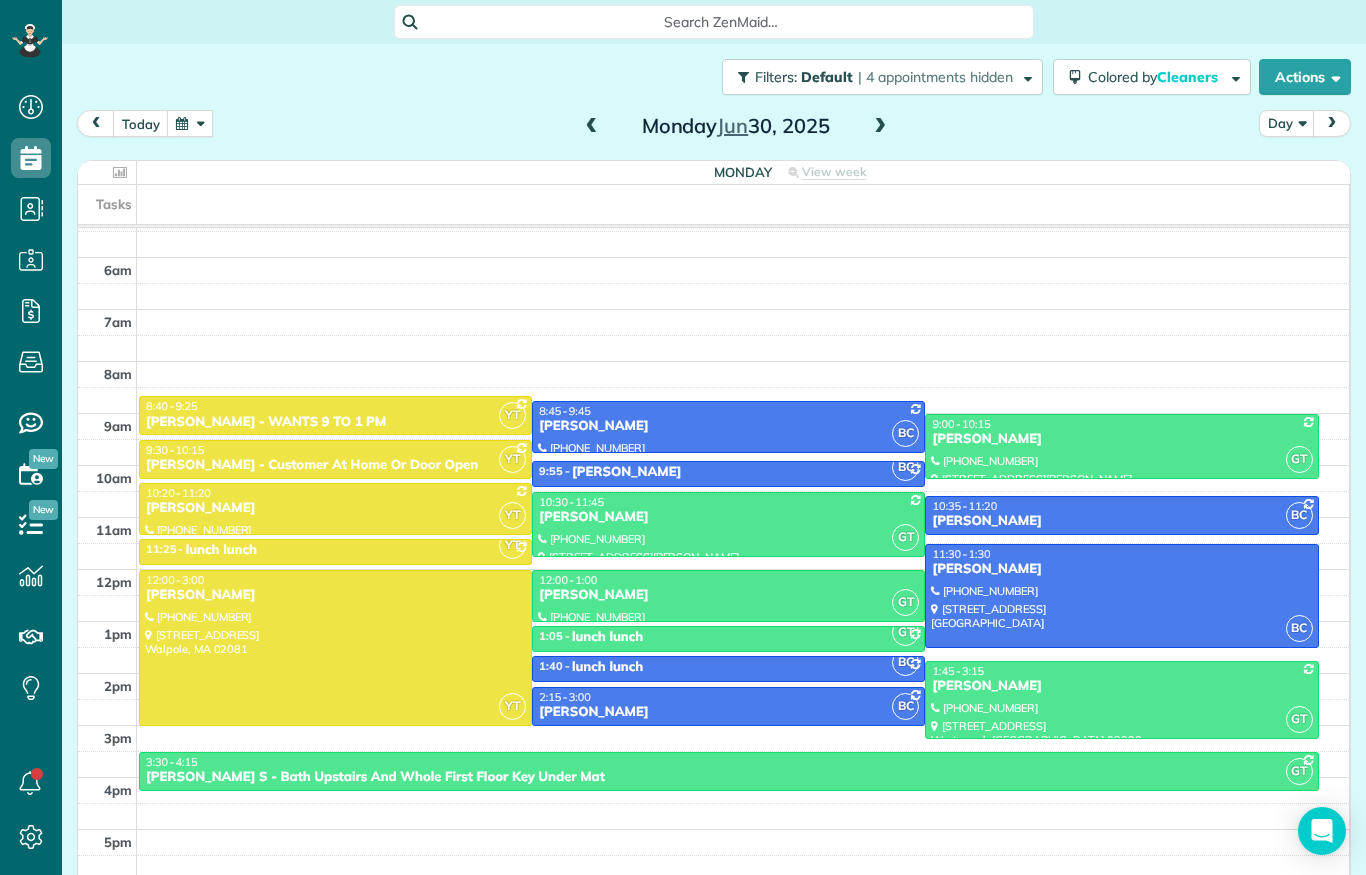 click on "10:35 - 11:20" at bounding box center [1121, 506] 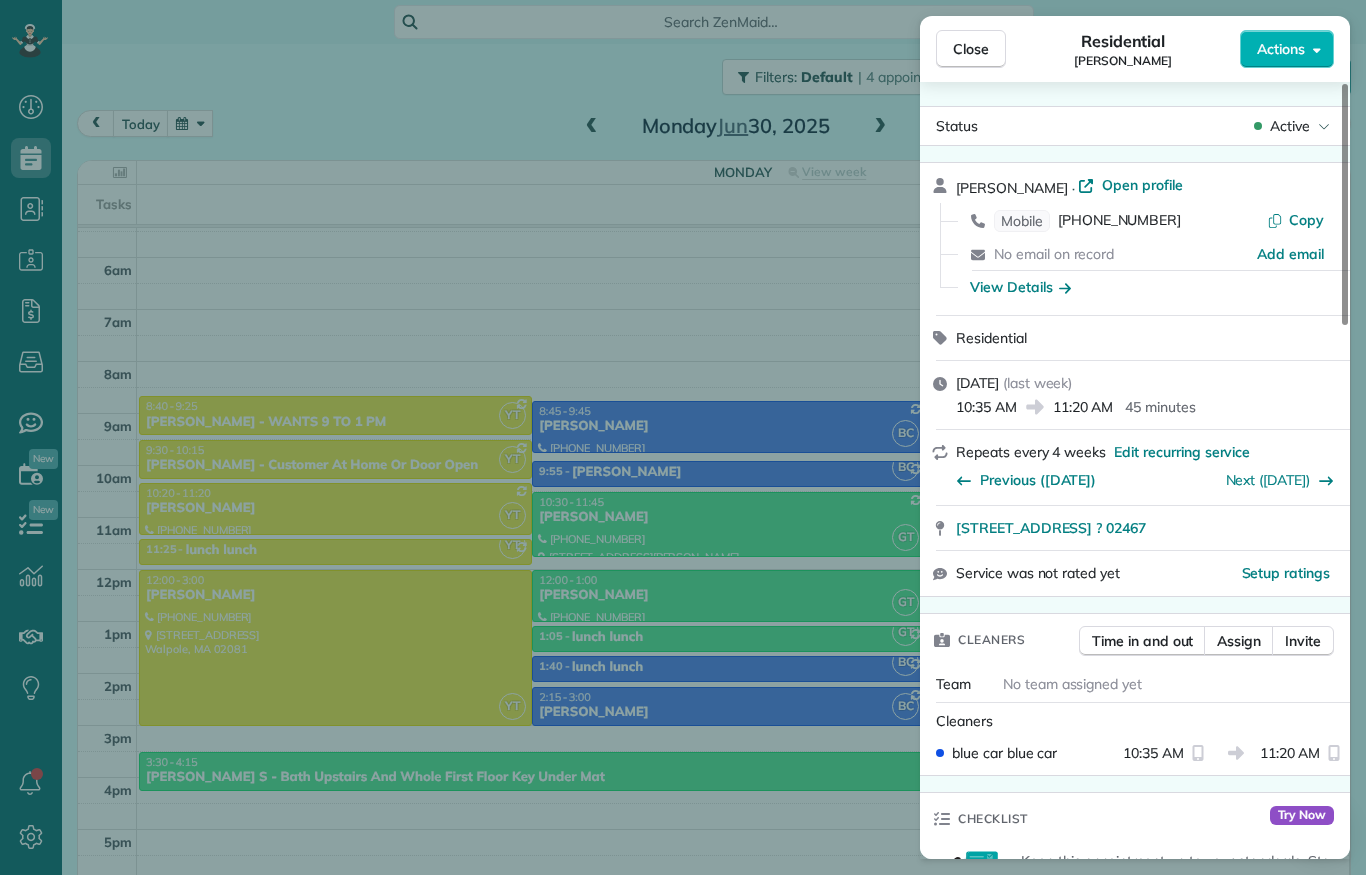 click on "Close Residential [PERSON_NAME] Actions Status Active [PERSON_NAME] · Open profile Mobile [PHONE_NUMBER] Copy No email on record Add email View Details Residential [DATE] ( last week ) 10:35 AM 11:20 AM 45 minutes Repeats every 4 weeks Edit recurring service Previous ([DATE]) Next ([DATE]) 454 [GEOGRAPHIC_DATA] ? 02467 Service was not rated yet Setup ratings Cleaners Time in and out Assign Invite Team No team assigned yet Cleaners blue car   blue car 10:35 AM 11:20 AM Checklist Try Now Keep this appointment up to your standards. Stay on top of every detail, keep your cleaners organised, and your client happy. Assign a checklist Watch a 5 min demo Billing Billing actions Price $0.00 Overcharge $0.00 Discount $0.00 Coupon discount - Primary tax - Secondary tax - Total appointment price $0.00 Tips collected New feature! $0.00 [PERSON_NAME] as paid Total including tip $0.00 Get paid online in no-time! Send an invoice and reward your cleaners with tips Charge customer credit card Work items Notes" at bounding box center [683, 437] 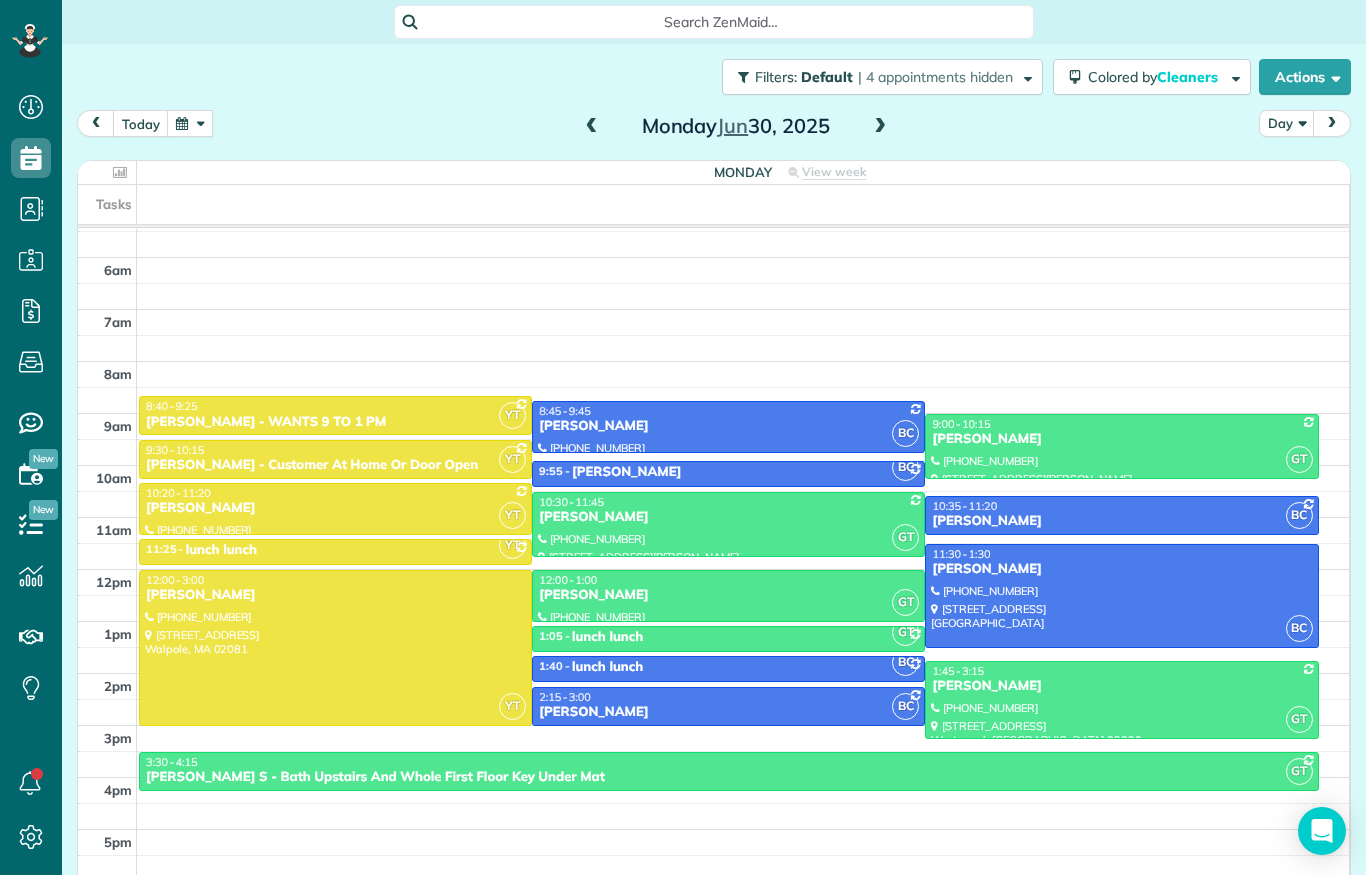 click at bounding box center (190, 123) 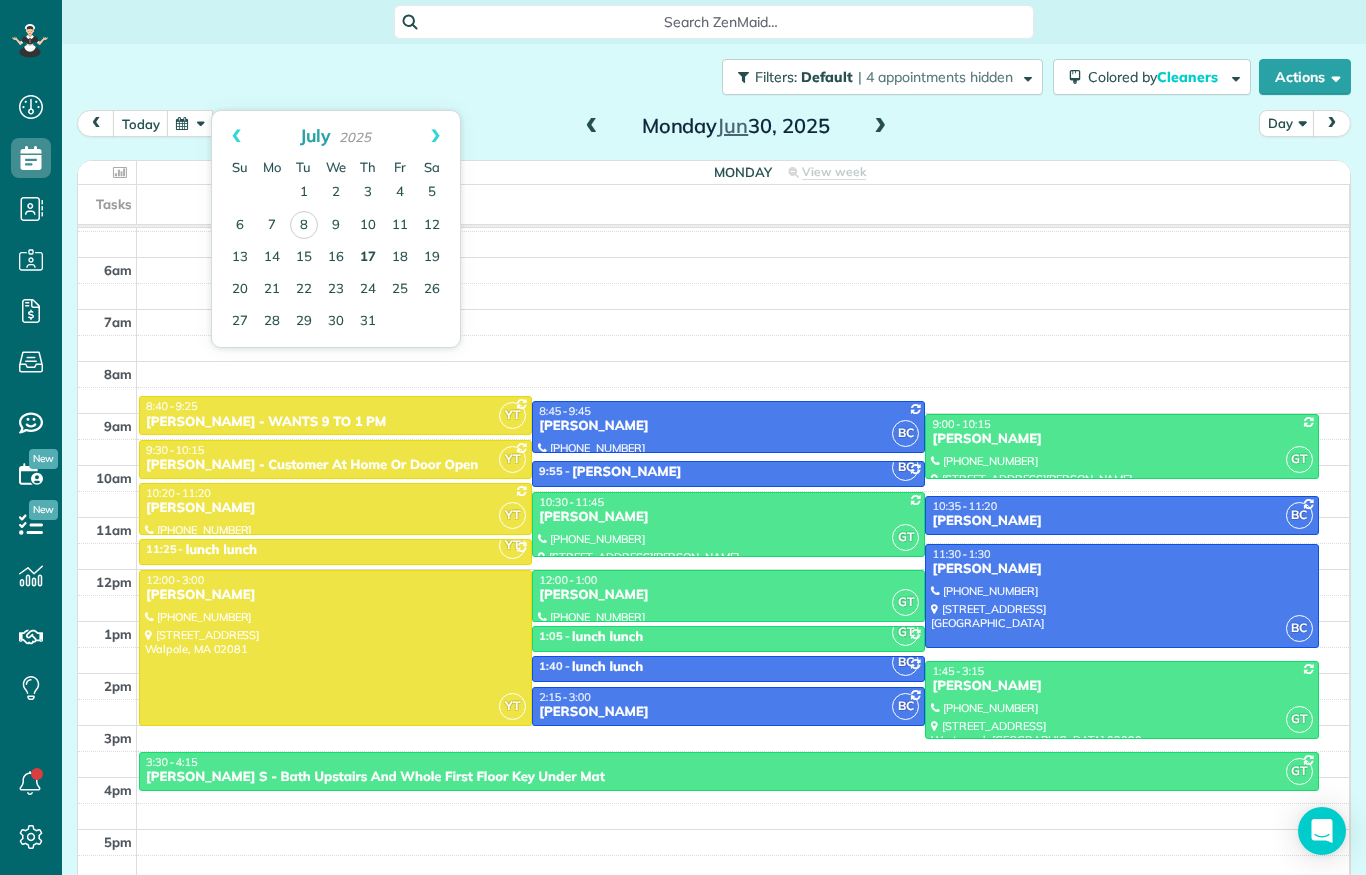 click on "17" at bounding box center [368, 258] 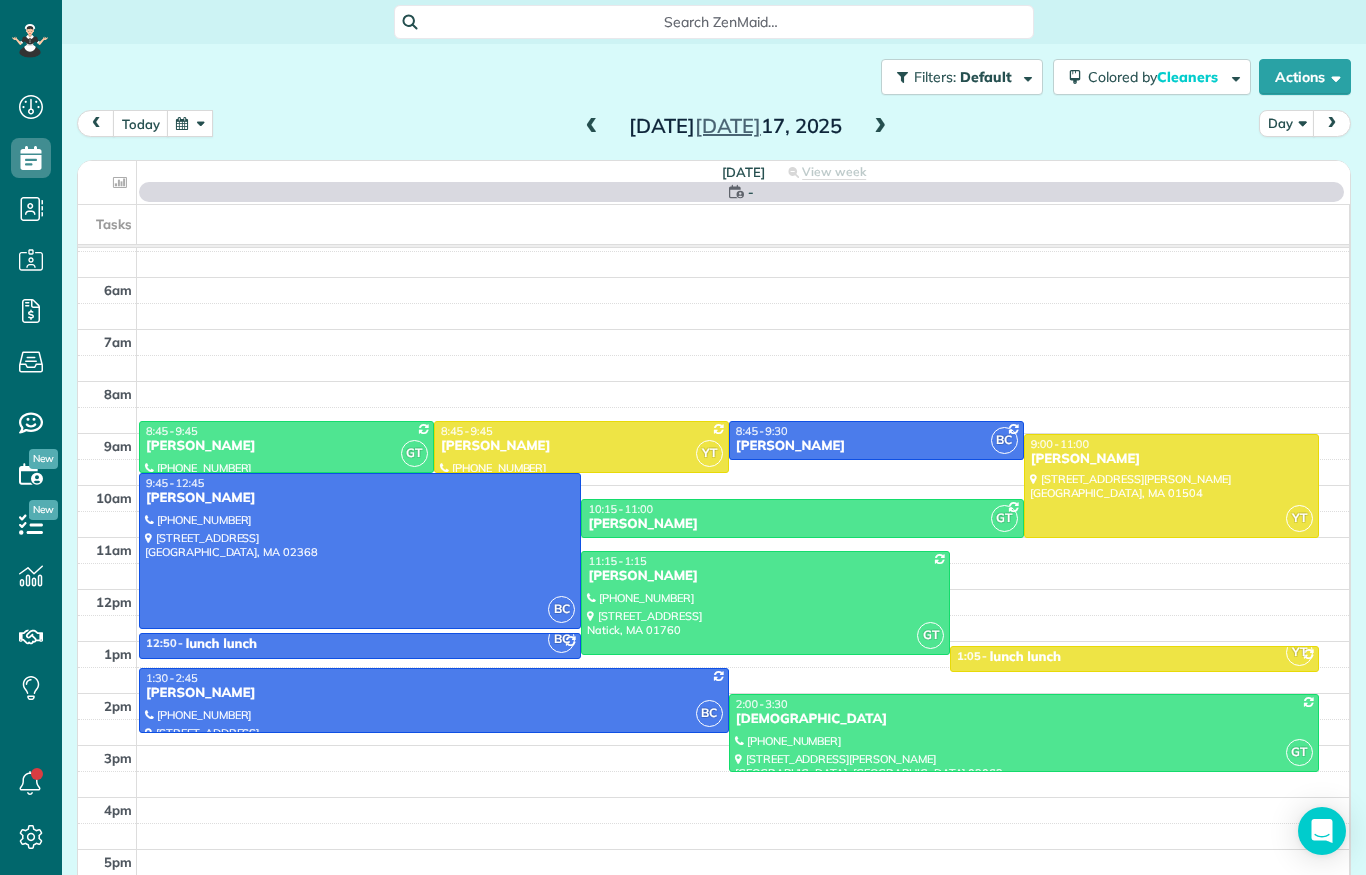 scroll, scrollTop: 126, scrollLeft: 0, axis: vertical 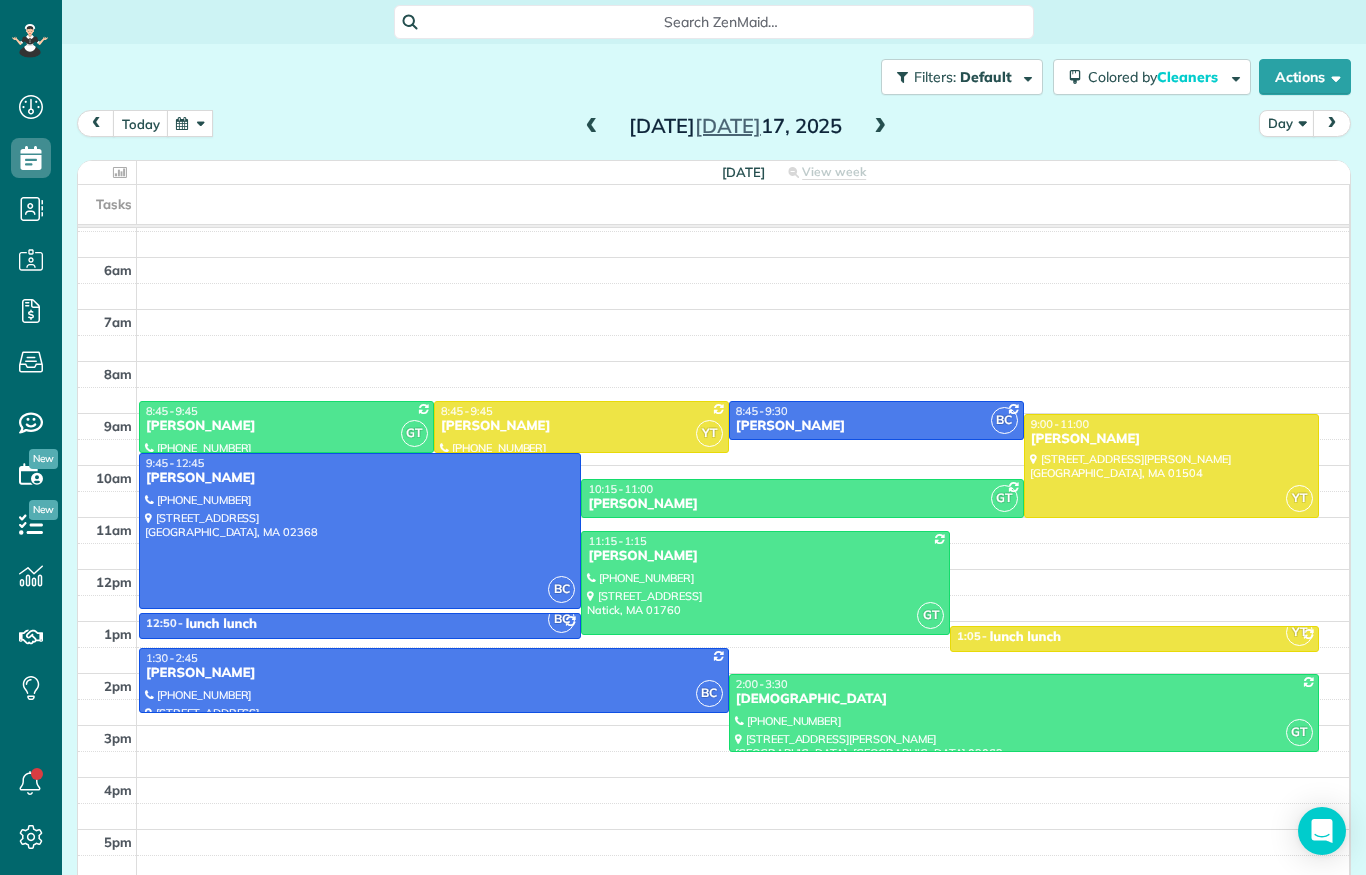 click on "[PERSON_NAME]" at bounding box center [581, 426] 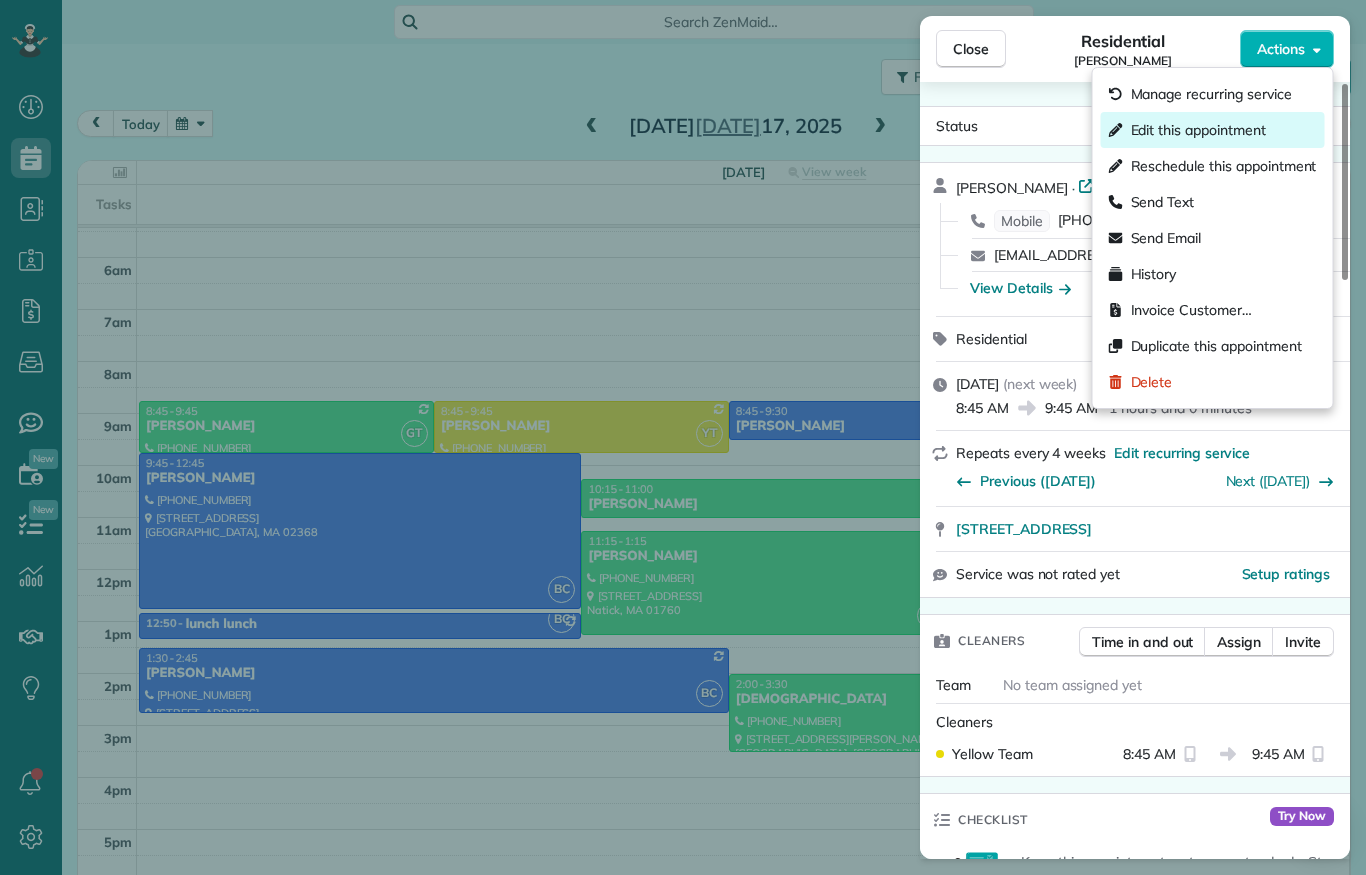 click on "Edit this appointment" at bounding box center (1198, 130) 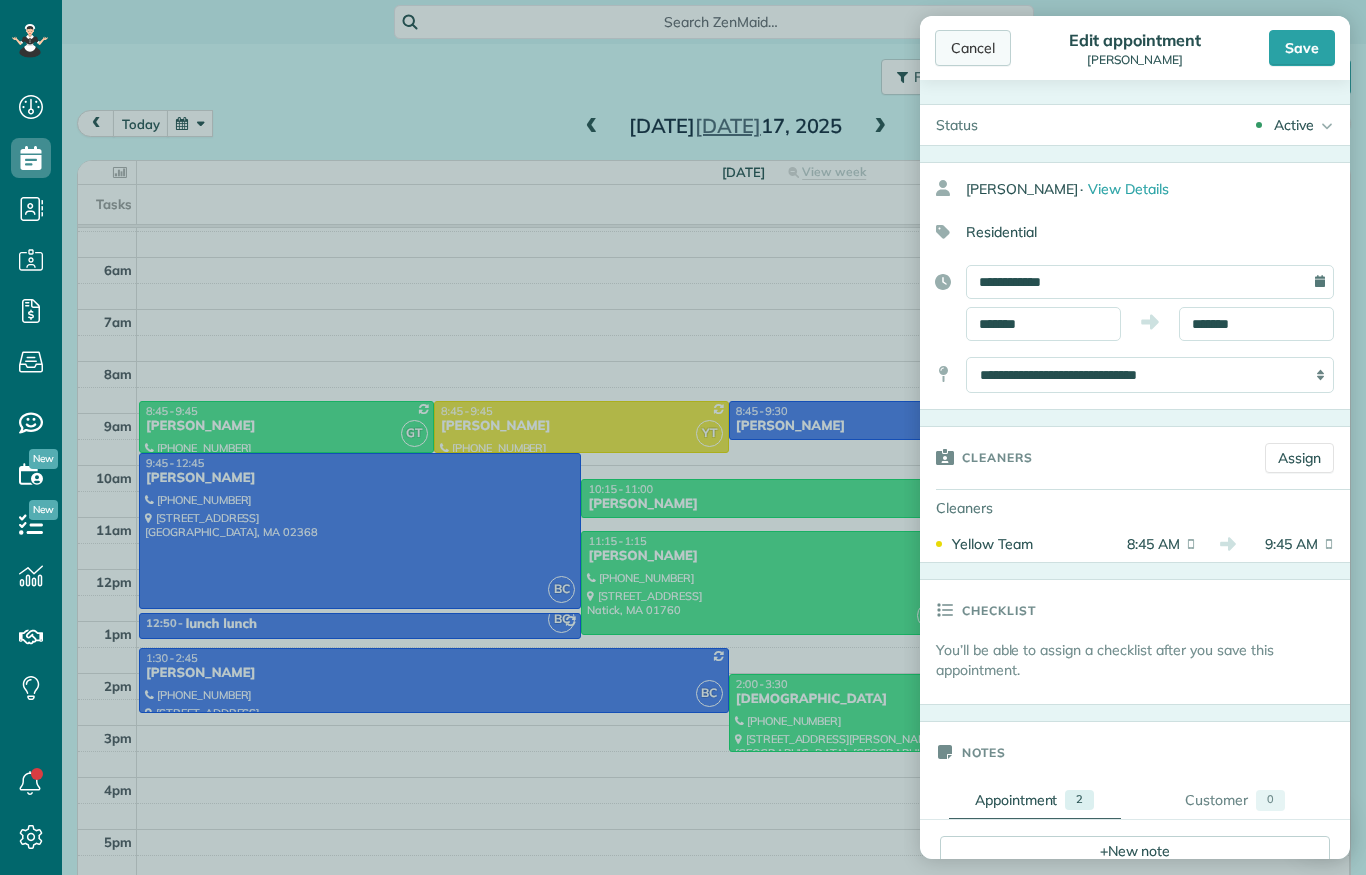 click on "Cancel" at bounding box center [973, 48] 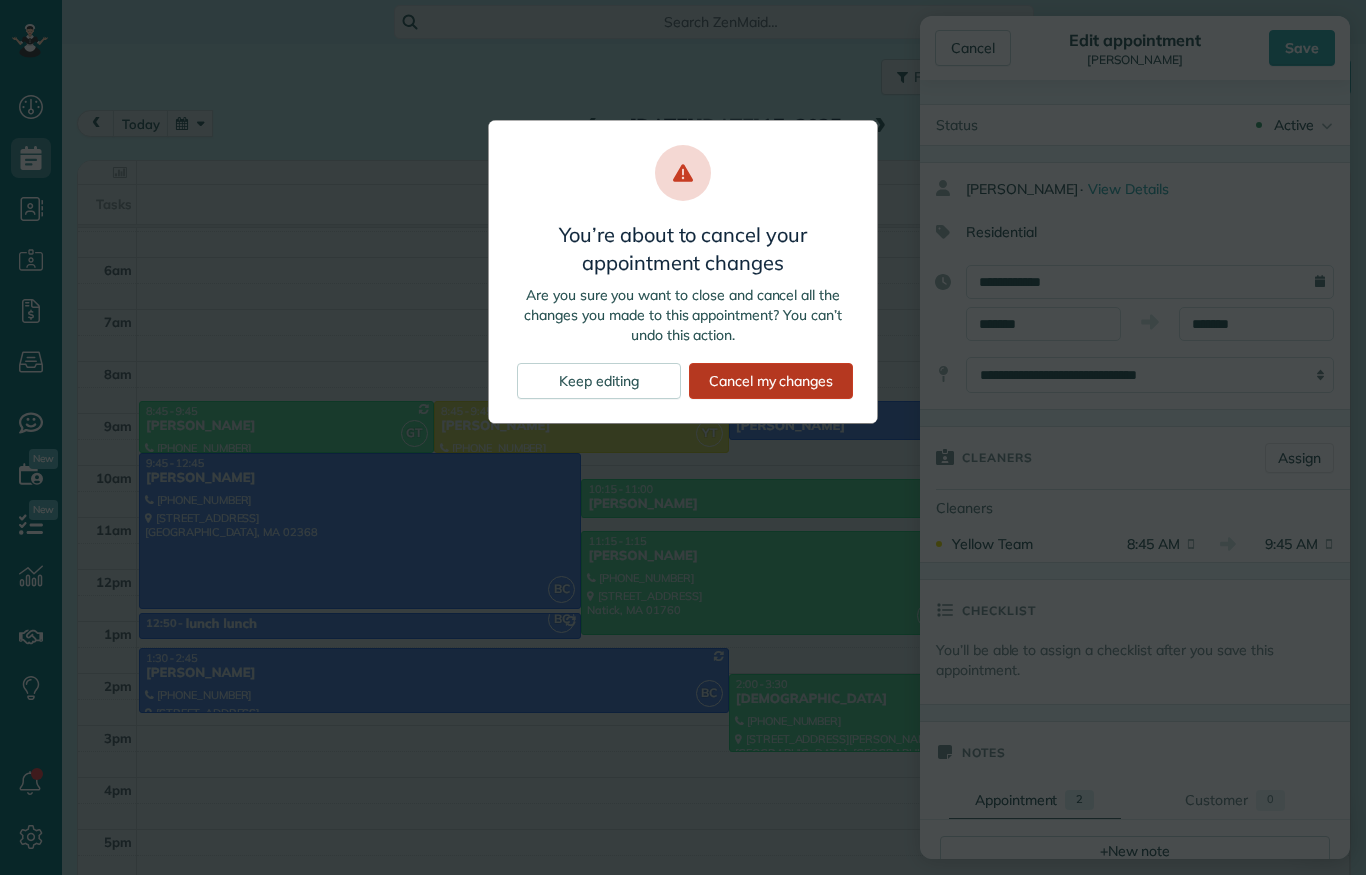 click on "Cancel my changes" at bounding box center [771, 381] 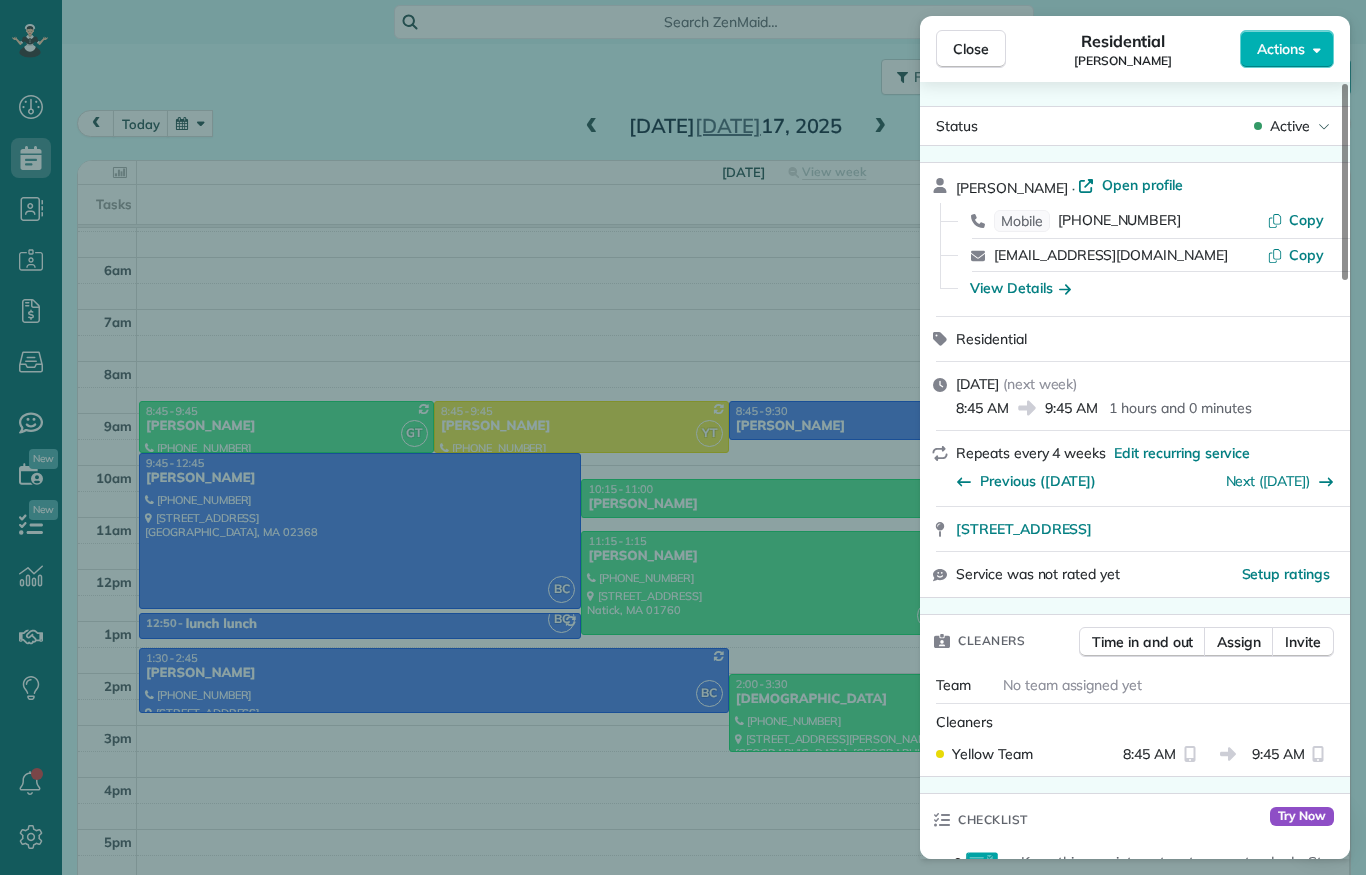 click on "Close Residential [PERSON_NAME] Actions Status Active [PERSON_NAME] · Open profile Mobile [PHONE_NUMBER] Copy [EMAIL_ADDRESS][DOMAIN_NAME] Copy View Details Residential [DATE] ( next week ) 8:45 AM 9:45 AM 1 hours and 0 minutes Repeats every 4 weeks Edit recurring service Previous ([DATE]) Next ([DATE]) [STREET_ADDRESS] Service was not rated yet Setup ratings Cleaners Time in and out Assign Invite Team No team assigned yet Cleaners Yellow Team   8:45 AM 9:45 AM Checklist Try Now Keep this appointment up to your standards. Stay on top of every detail, keep your cleaners organised, and your client happy. Assign a checklist Watch a 5 min demo Billing Billing actions Price $0.00 Overcharge $0.00 Discount $0.00 Coupon discount - Primary tax - Secondary tax - Total appointment price $0.00 Tips collected New feature! $0.00 [PERSON_NAME] as paid Total including tip $0.00 Get paid online in no-time! Send an invoice and reward your cleaners with tips Charge customer credit card Appointment custom fields 2" at bounding box center (683, 437) 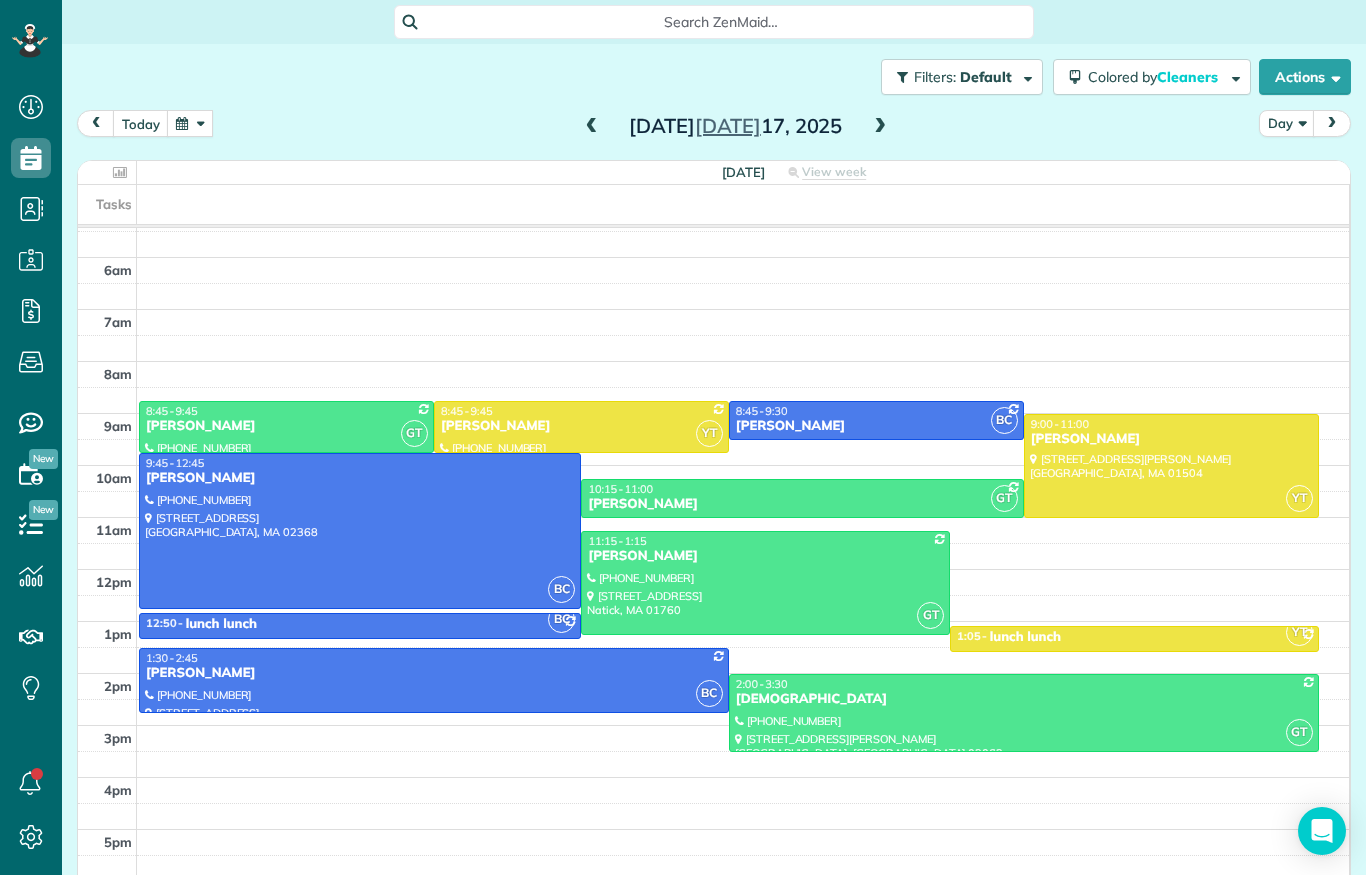 click on "[PERSON_NAME]" at bounding box center [581, 426] 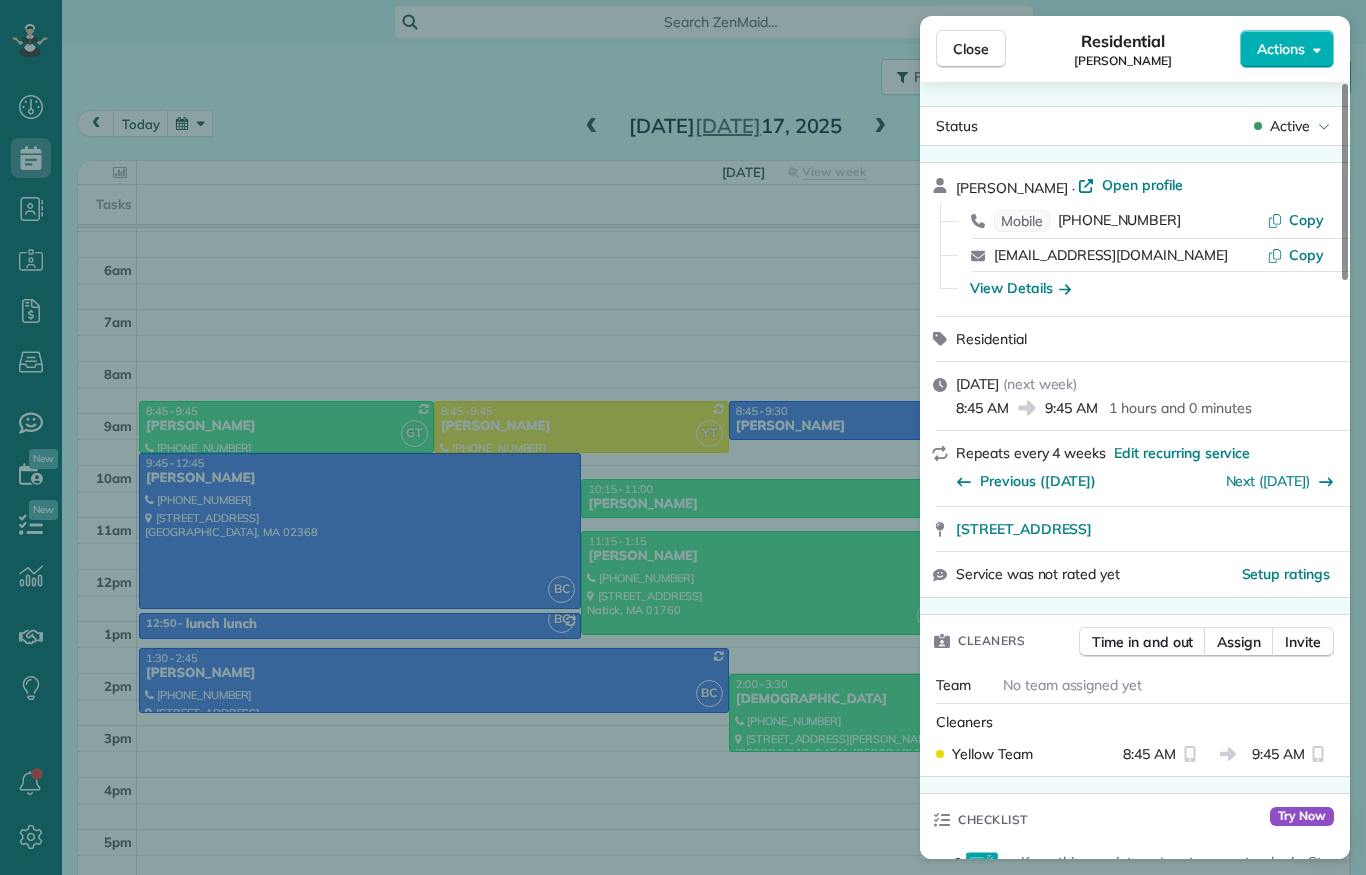 click on "Close Residential [PERSON_NAME] Actions Status Active [PERSON_NAME] · Open profile Mobile [PHONE_NUMBER] Copy [EMAIL_ADDRESS][DOMAIN_NAME] Copy View Details Residential [DATE] ( next week ) 8:45 AM 9:45 AM 1 hours and 0 minutes Repeats every 4 weeks Edit recurring service Previous ([DATE]) Next ([DATE]) [STREET_ADDRESS] Service was not rated yet Setup ratings Cleaners Time in and out Assign Invite Team No team assigned yet Cleaners Yellow Team   8:45 AM 9:45 AM Checklist Try Now Keep this appointment up to your standards. Stay on top of every detail, keep your cleaners organised, and your client happy. Assign a checklist Watch a 5 min demo Billing Billing actions Price $0.00 Overcharge $0.00 Discount $0.00 Coupon discount - Primary tax - Secondary tax - Total appointment price $0.00 Tips collected New feature! $0.00 [PERSON_NAME] as paid Total including tip $0.00 Get paid online in no-time! Send an invoice and reward your cleaners with tips Charge customer credit card Appointment custom fields 2" at bounding box center (683, 437) 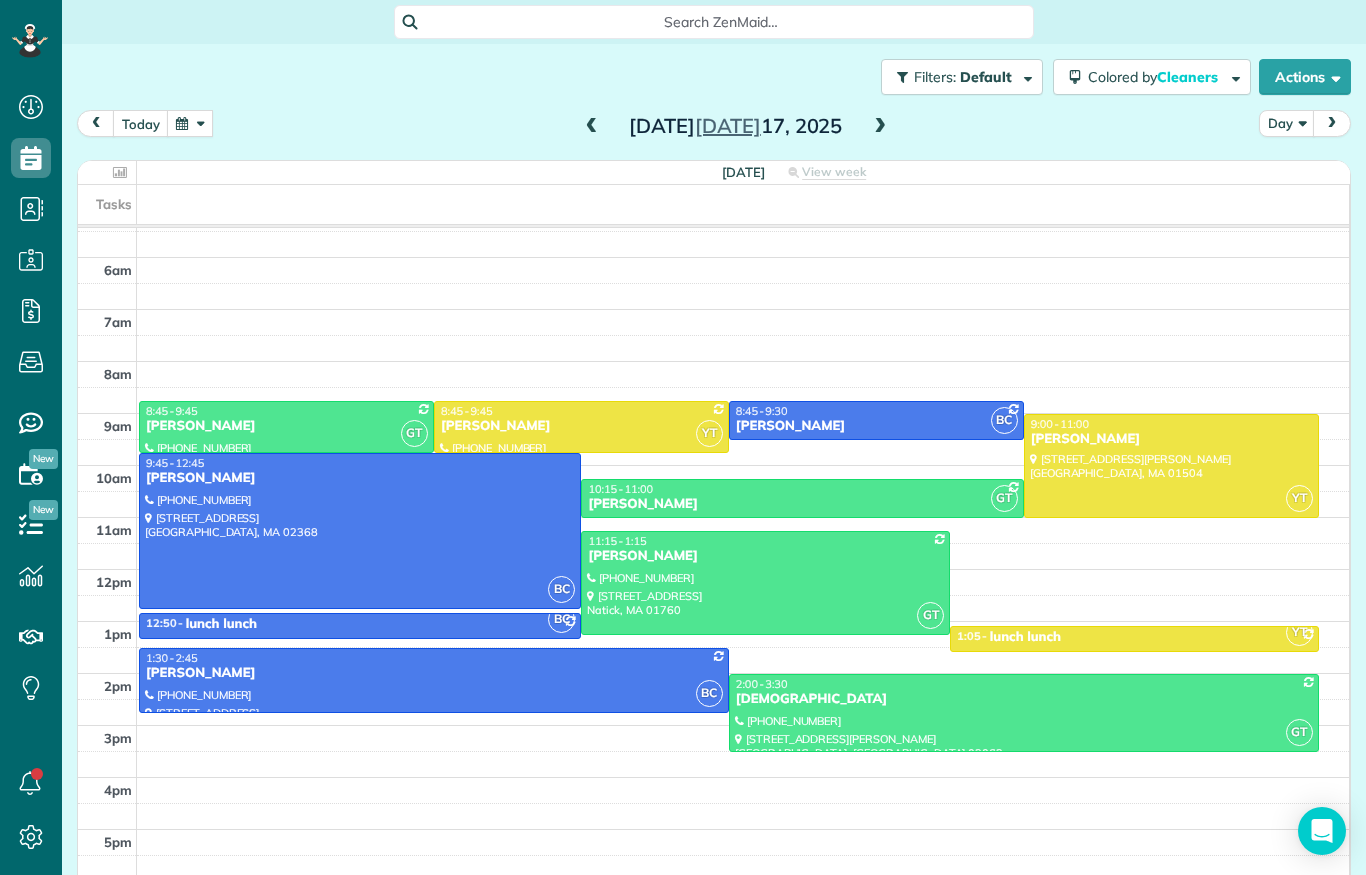 click on "[PERSON_NAME]" at bounding box center [581, 426] 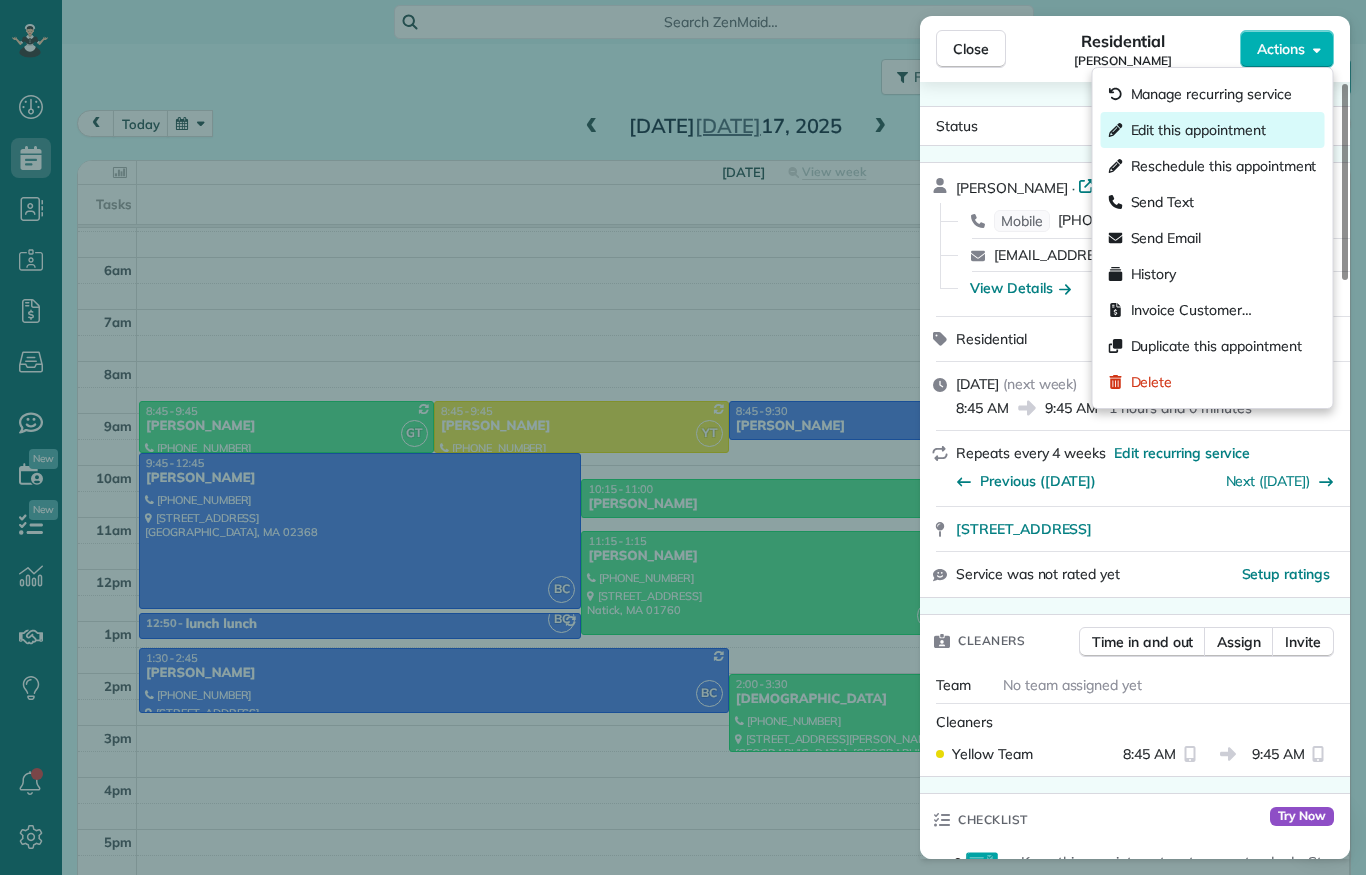 click on "Edit this appointment" at bounding box center [1198, 130] 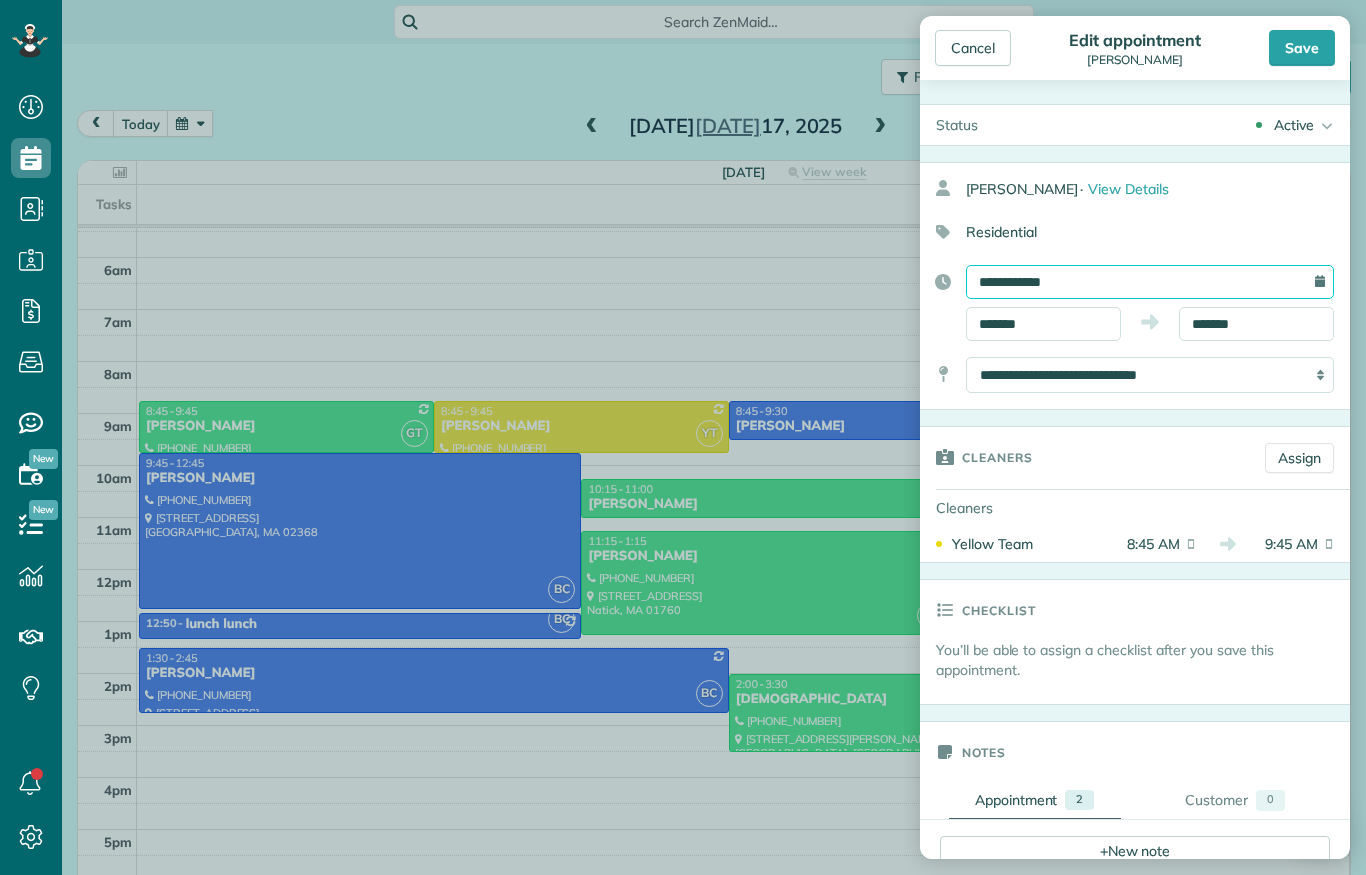 click on "**********" at bounding box center [1150, 282] 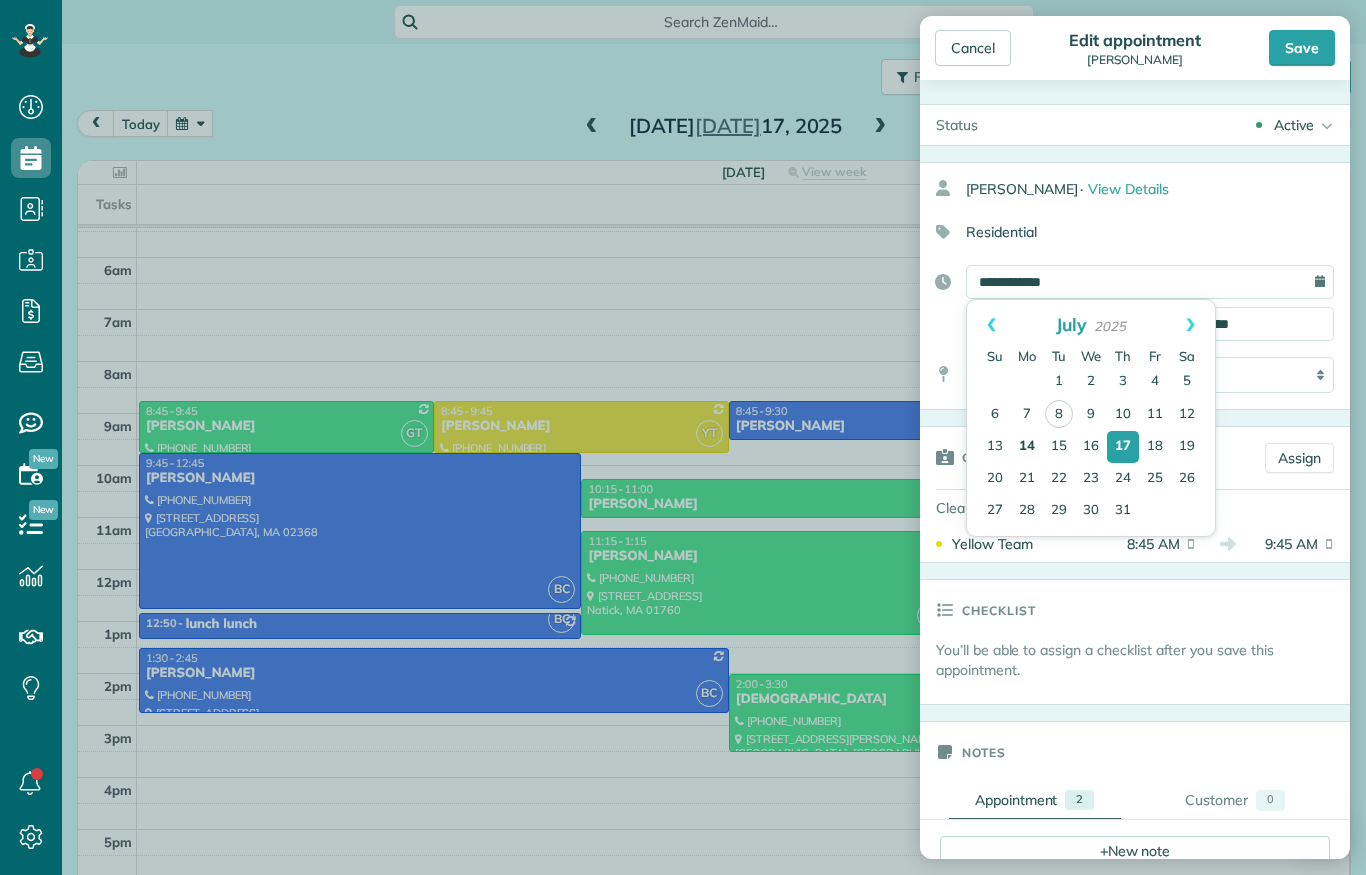 click on "14" at bounding box center [1027, 447] 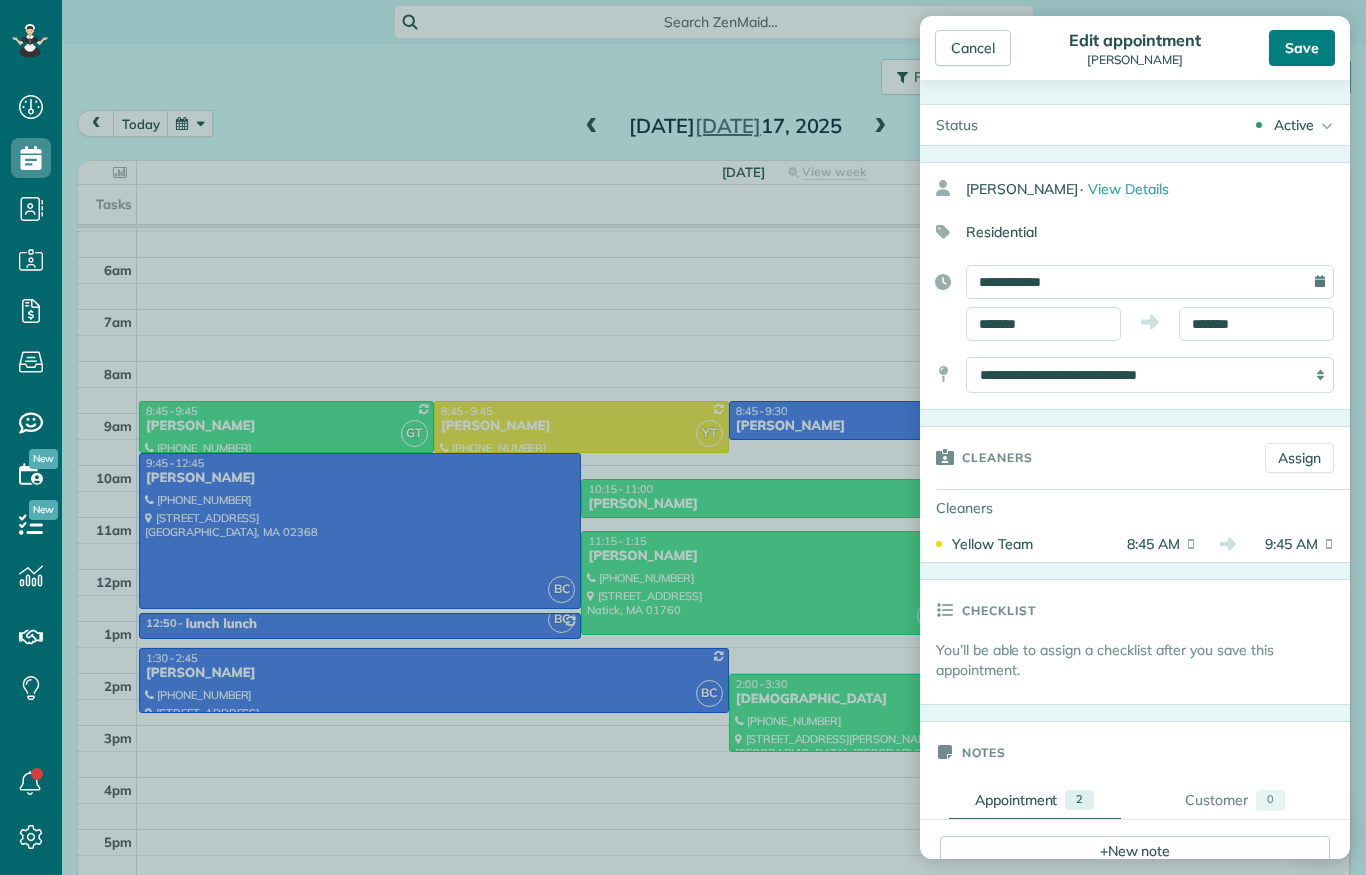 click on "Save" at bounding box center [1302, 48] 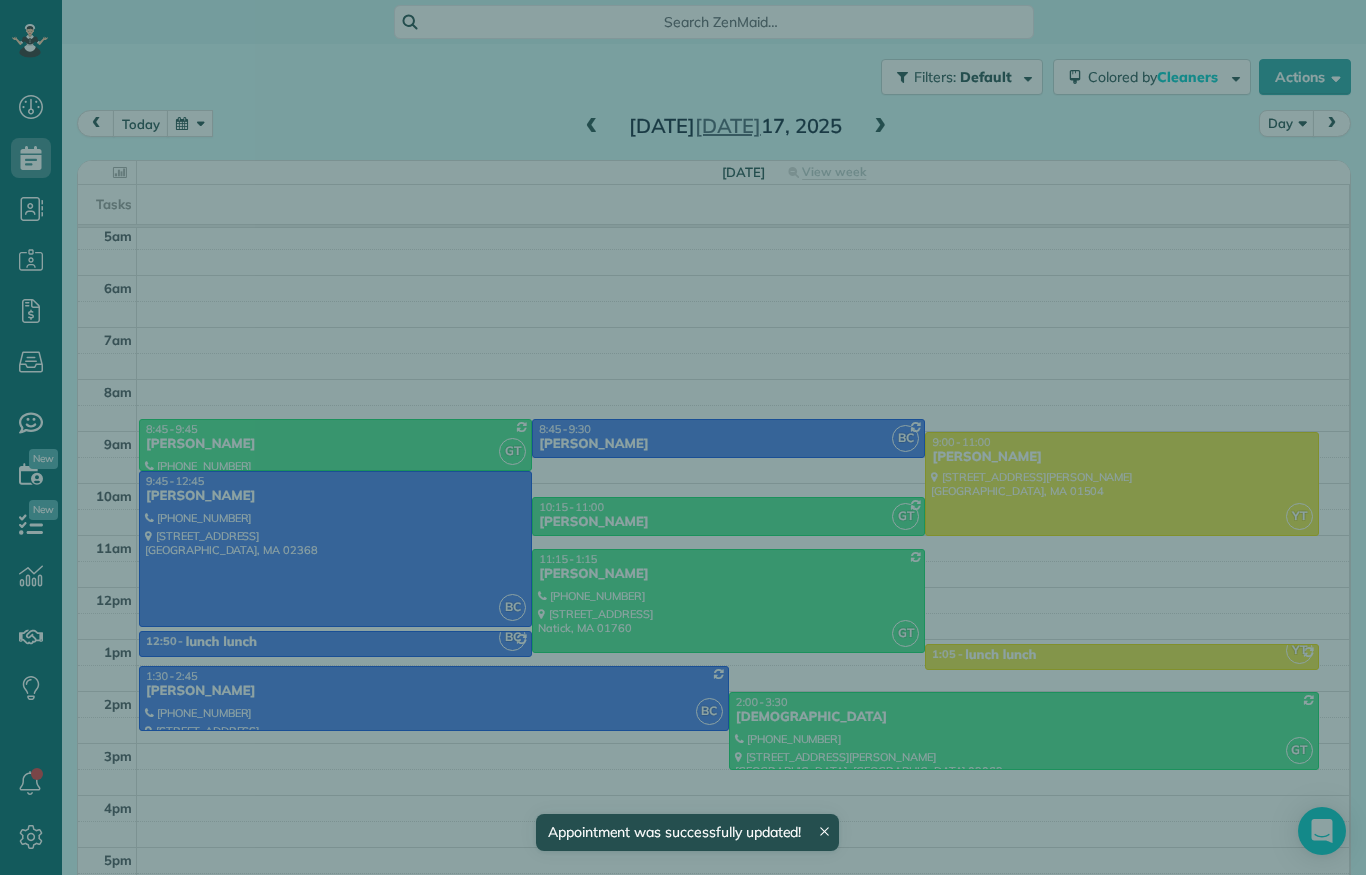 scroll, scrollTop: 108, scrollLeft: 0, axis: vertical 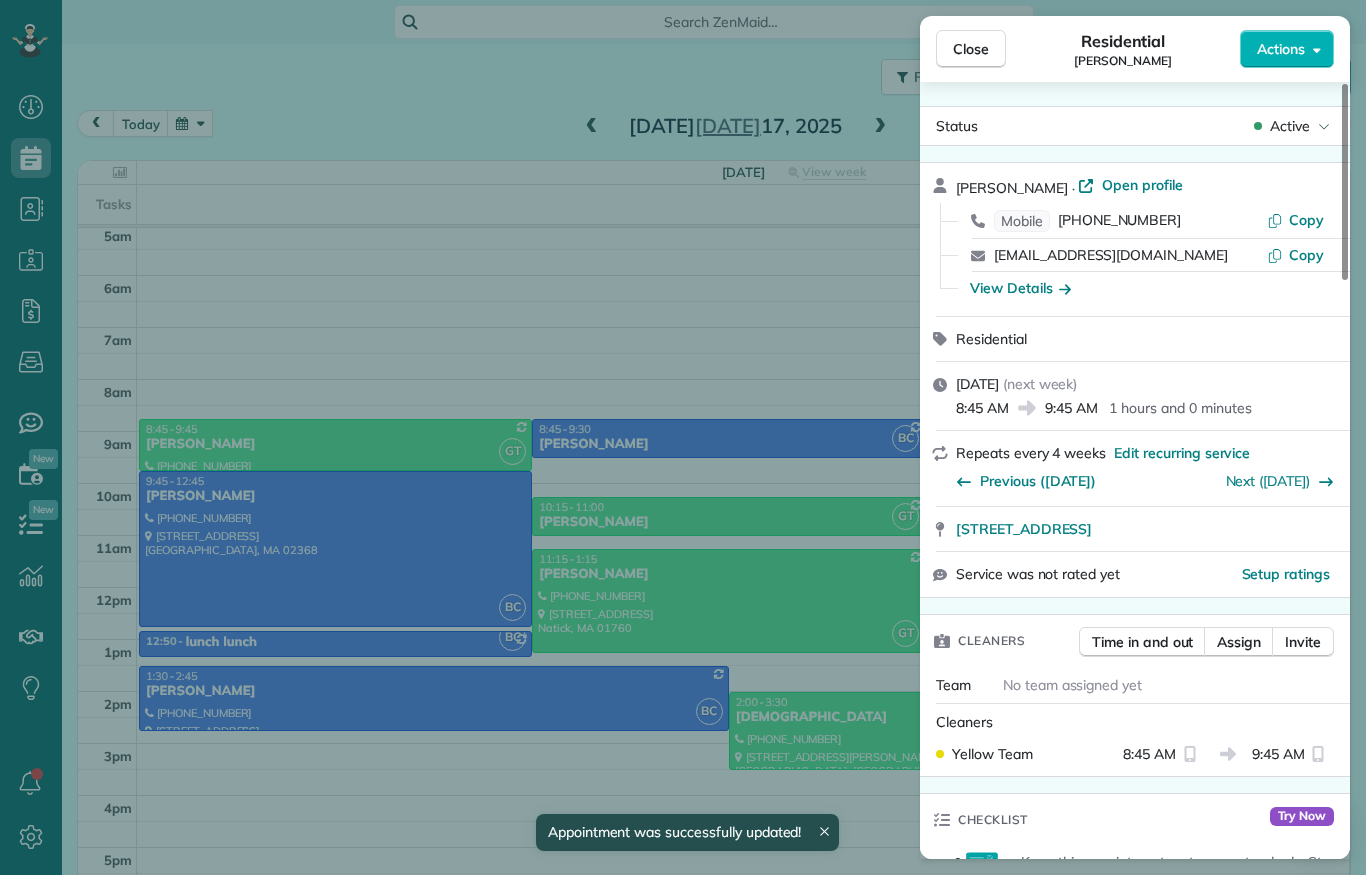 click on "Close Residential [PERSON_NAME] Actions Status Active [PERSON_NAME] · Open profile Mobile [PHONE_NUMBER] Copy [EMAIL_ADDRESS][DOMAIN_NAME] Copy View Details Residential [DATE] ( next week ) 8:45 AM 9:45 AM 1 hours and 0 minutes Repeats every 4 weeks Edit recurring service Previous ([DATE]) Next ([DATE]) [STREET_ADDRESS] Service was not rated yet Setup ratings Cleaners Time in and out Assign Invite Team No team assigned yet Cleaners Yellow Team   8:45 AM 9:45 AM Checklist Try Now Keep this appointment up to your standards. Stay on top of every detail, keep your cleaners organised, and your client happy. Assign a checklist Watch a 5 min demo Billing Billing actions Price $0.00 Overcharge $0.00 Discount $0.00 Coupon discount - Primary tax - Secondary tax - Total appointment price $0.00 Tips collected New feature! $0.00 [PERSON_NAME] as paid Total including tip $0.00 Get paid online in no-time! Send an invoice and reward your cleaners with tips Charge customer credit card Appointment custom fields 2" at bounding box center (683, 437) 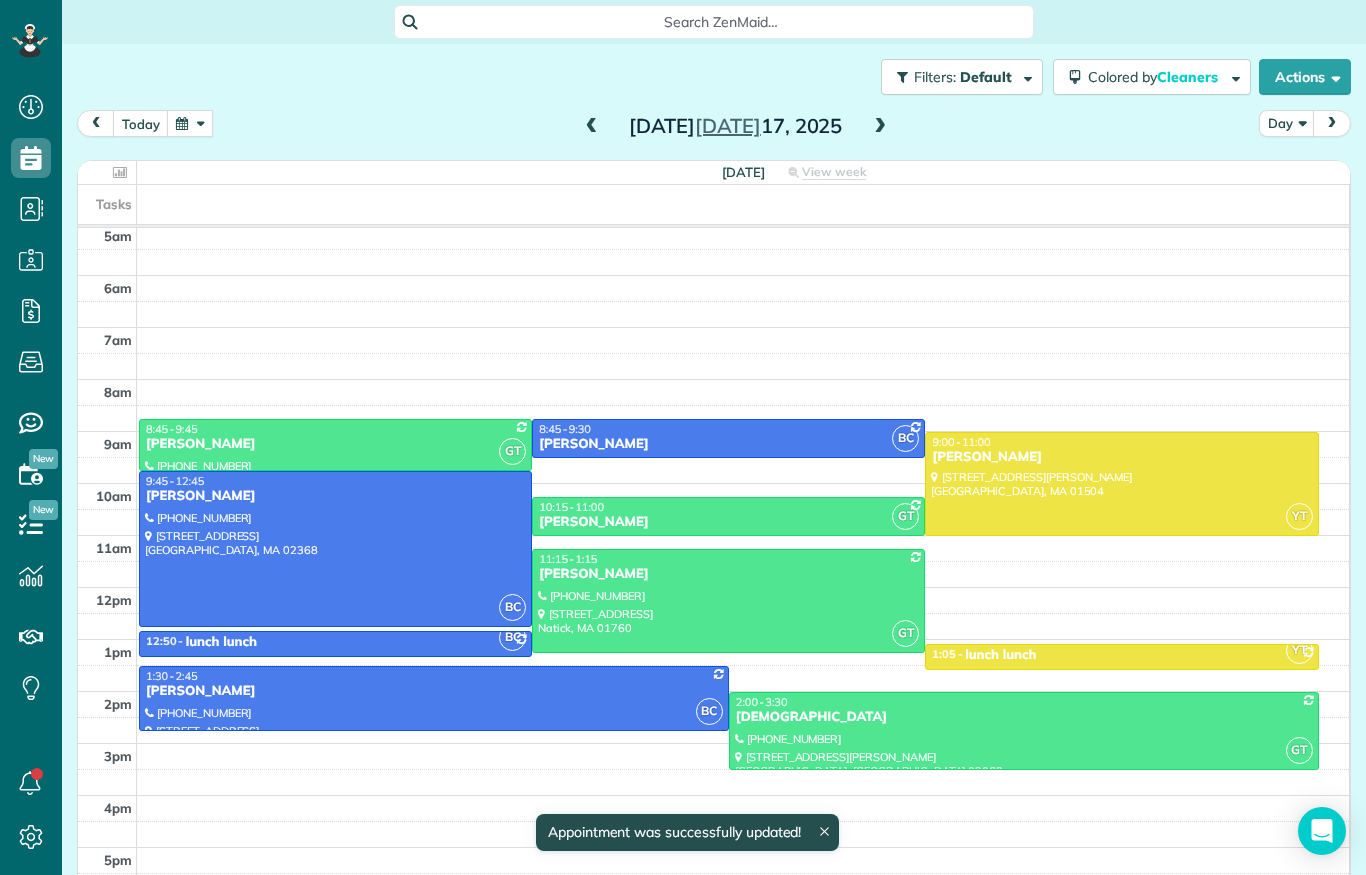 click on "today" at bounding box center (141, 123) 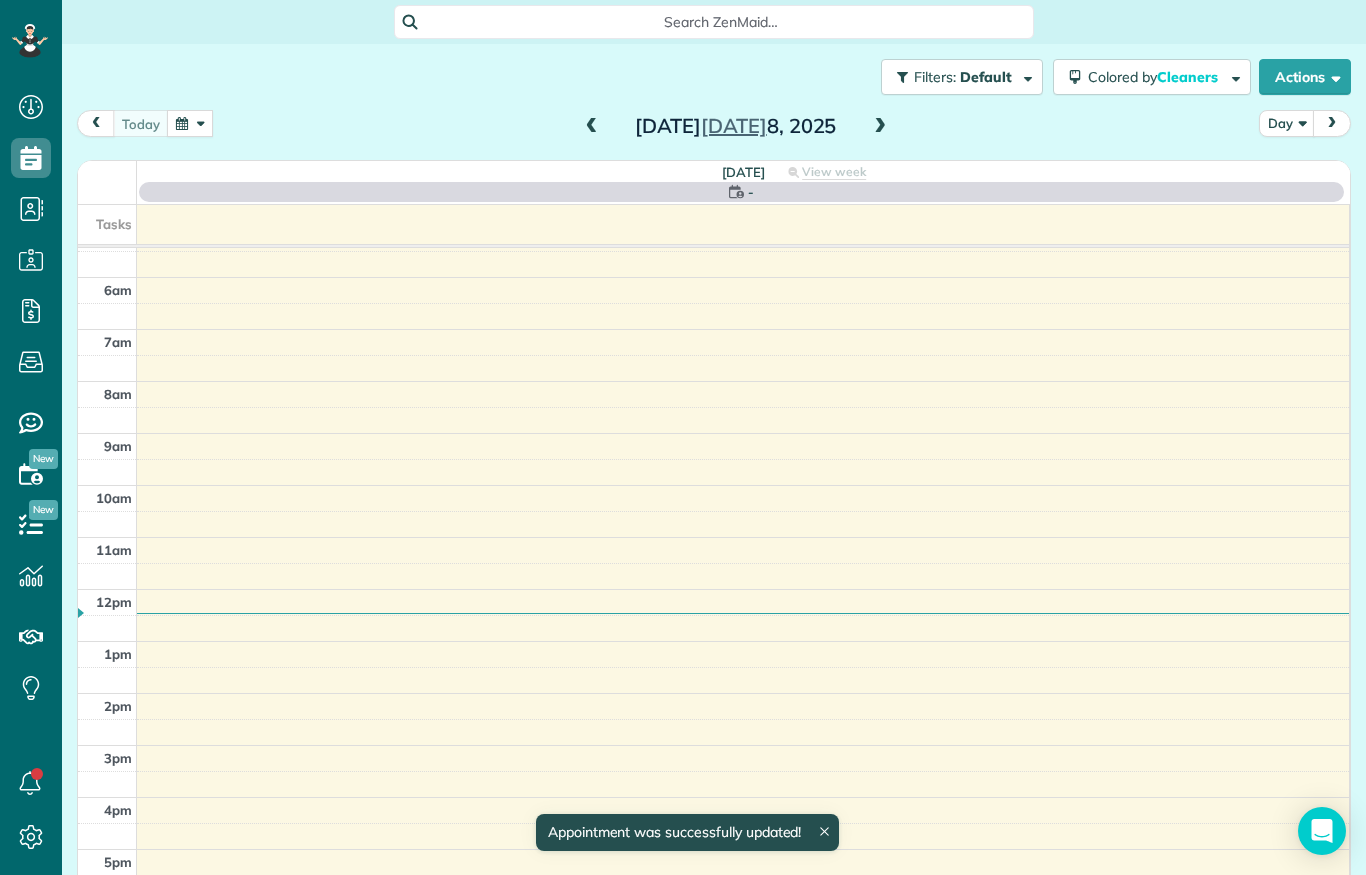 scroll, scrollTop: 126, scrollLeft: 0, axis: vertical 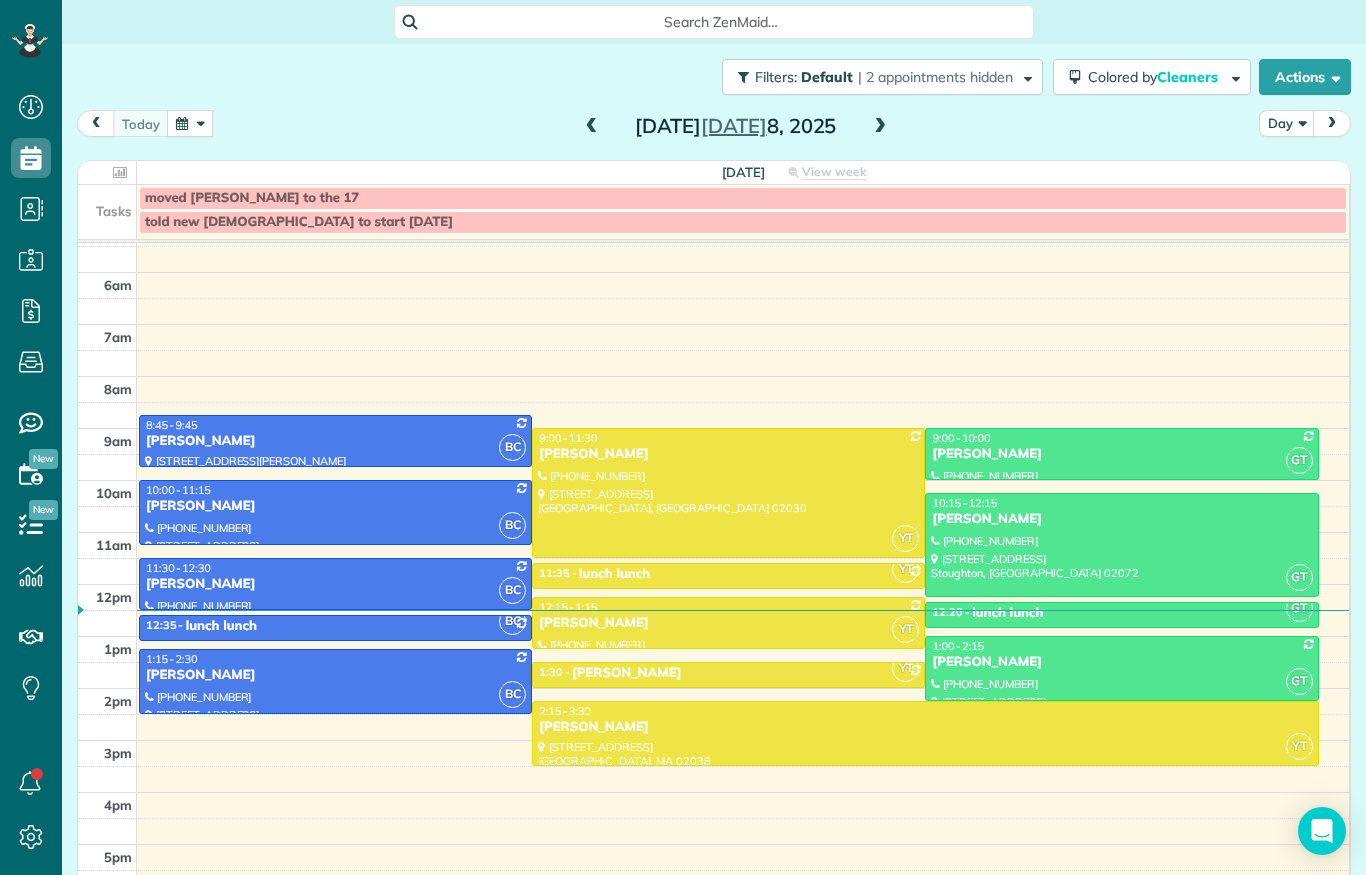 click at bounding box center [880, 127] 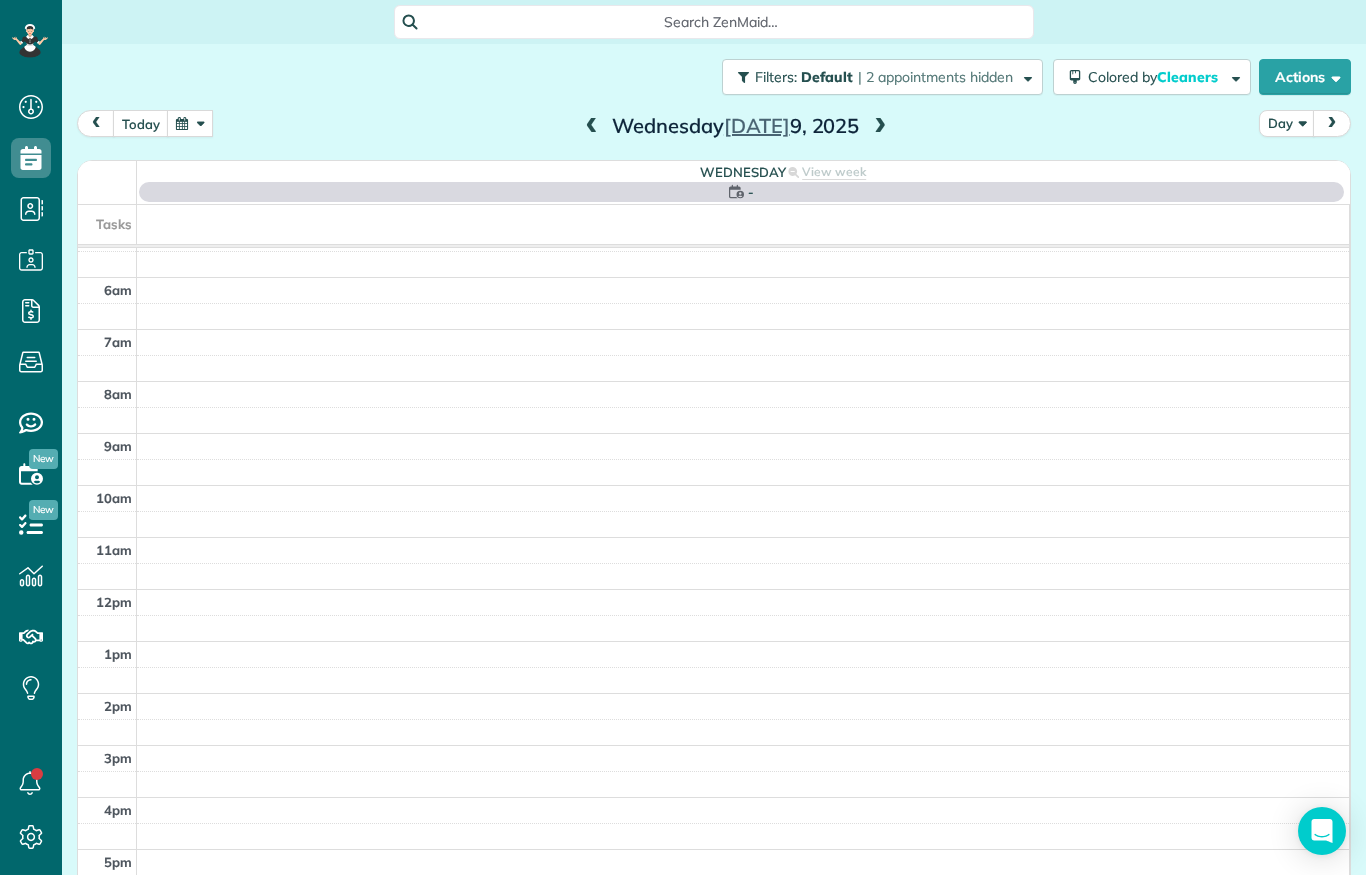 scroll, scrollTop: 126, scrollLeft: 0, axis: vertical 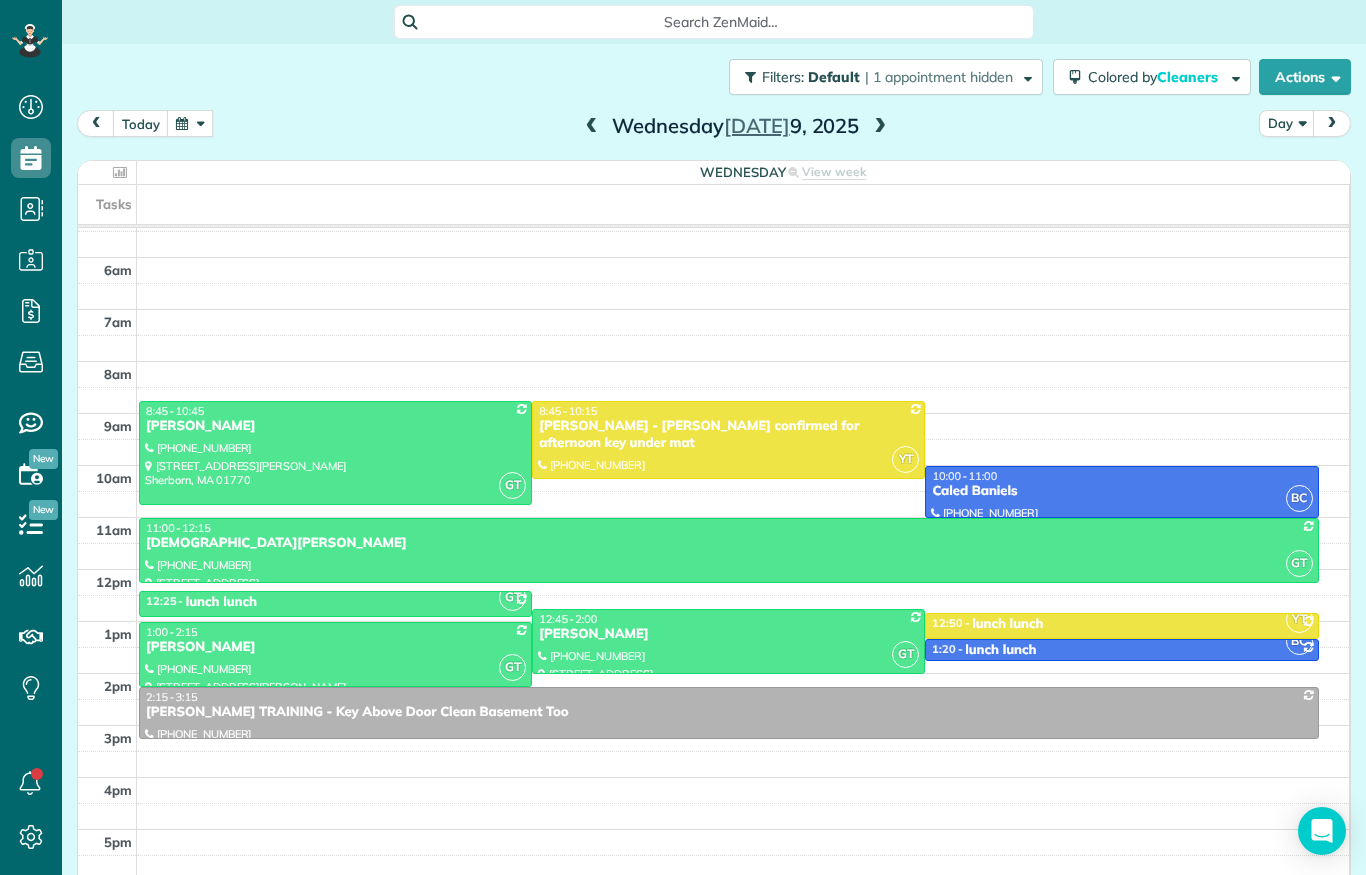 click on "today" at bounding box center [141, 123] 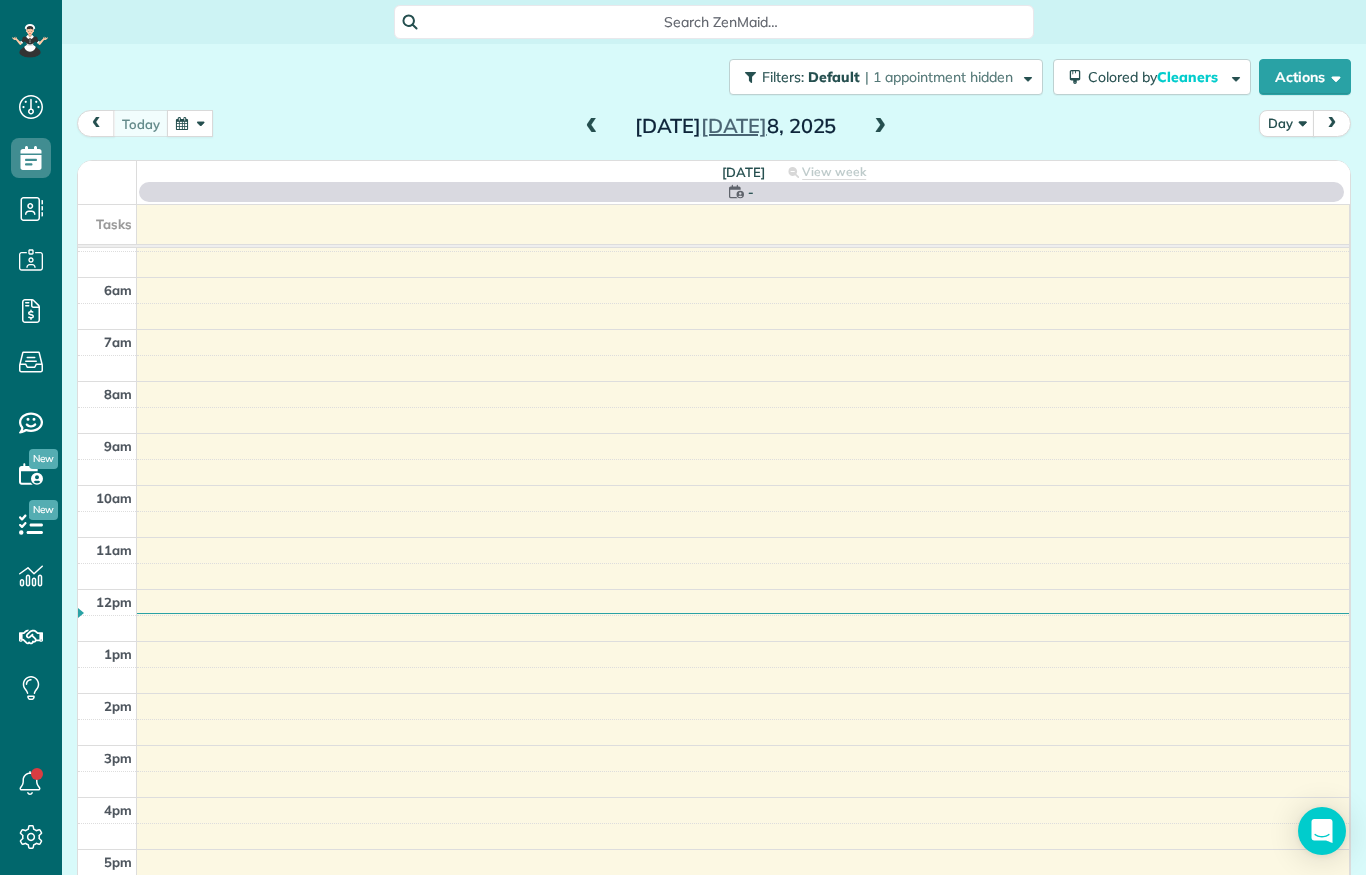 scroll, scrollTop: 126, scrollLeft: 0, axis: vertical 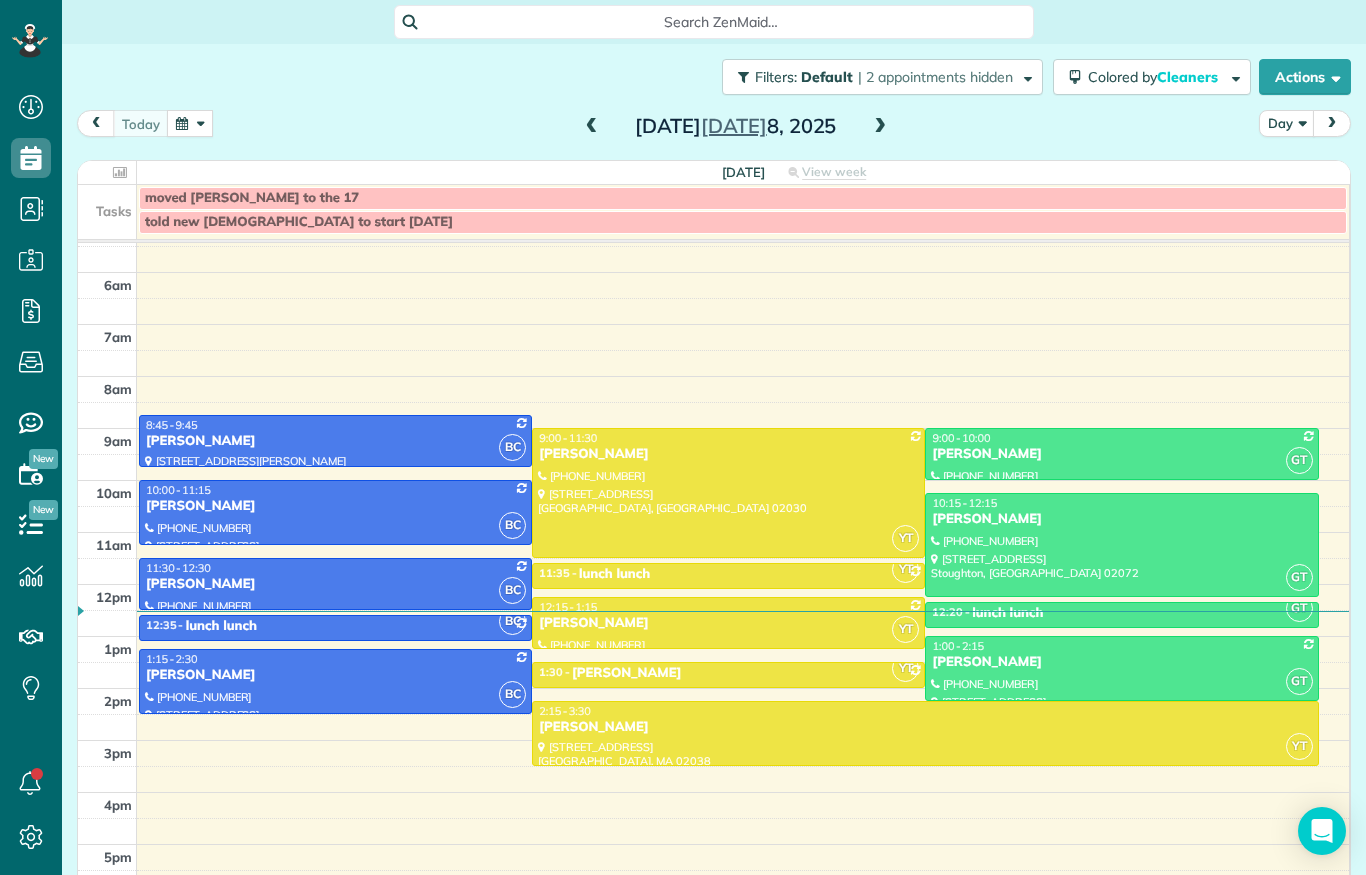 click at bounding box center (880, 127) 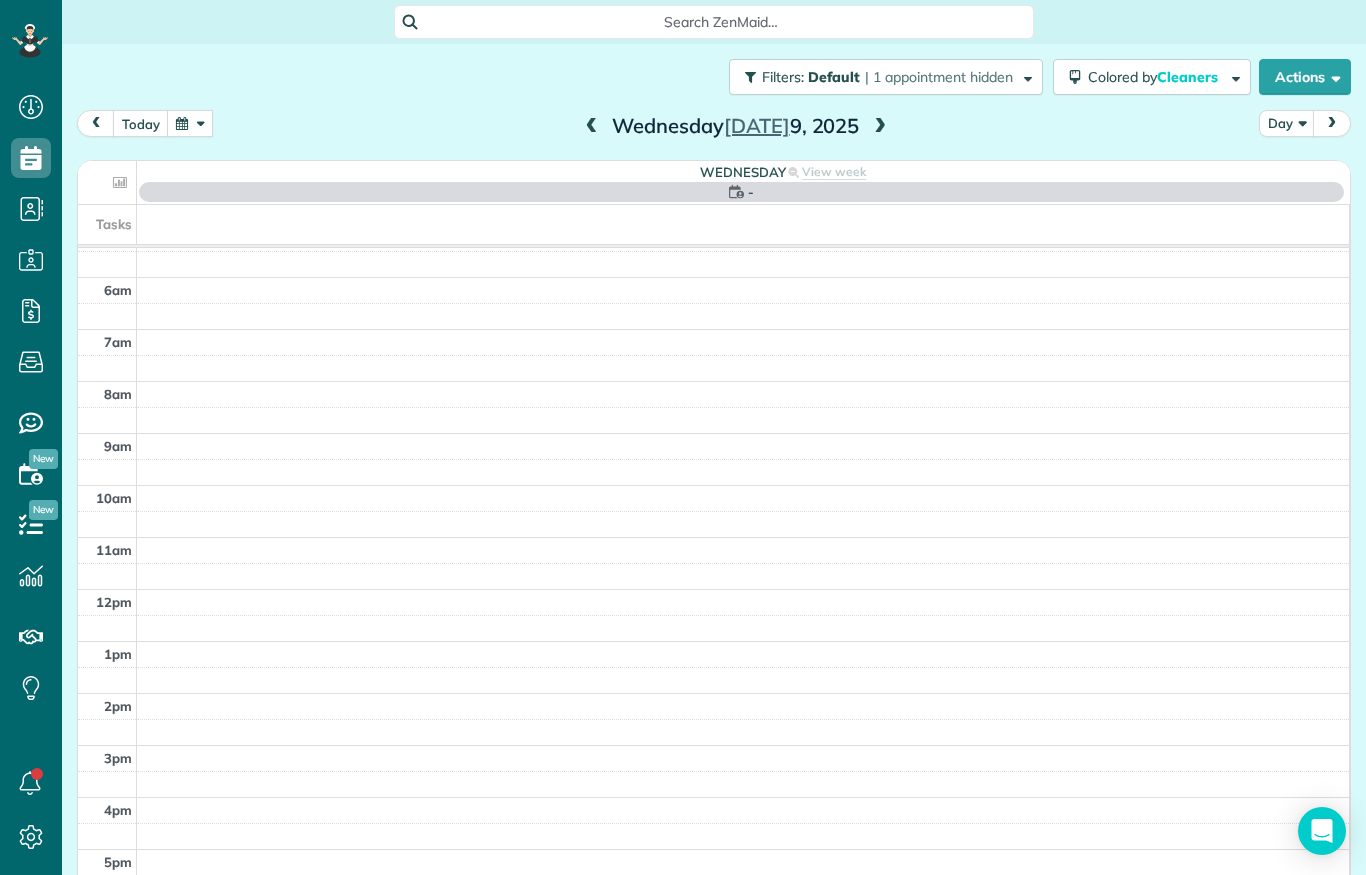 scroll, scrollTop: 126, scrollLeft: 0, axis: vertical 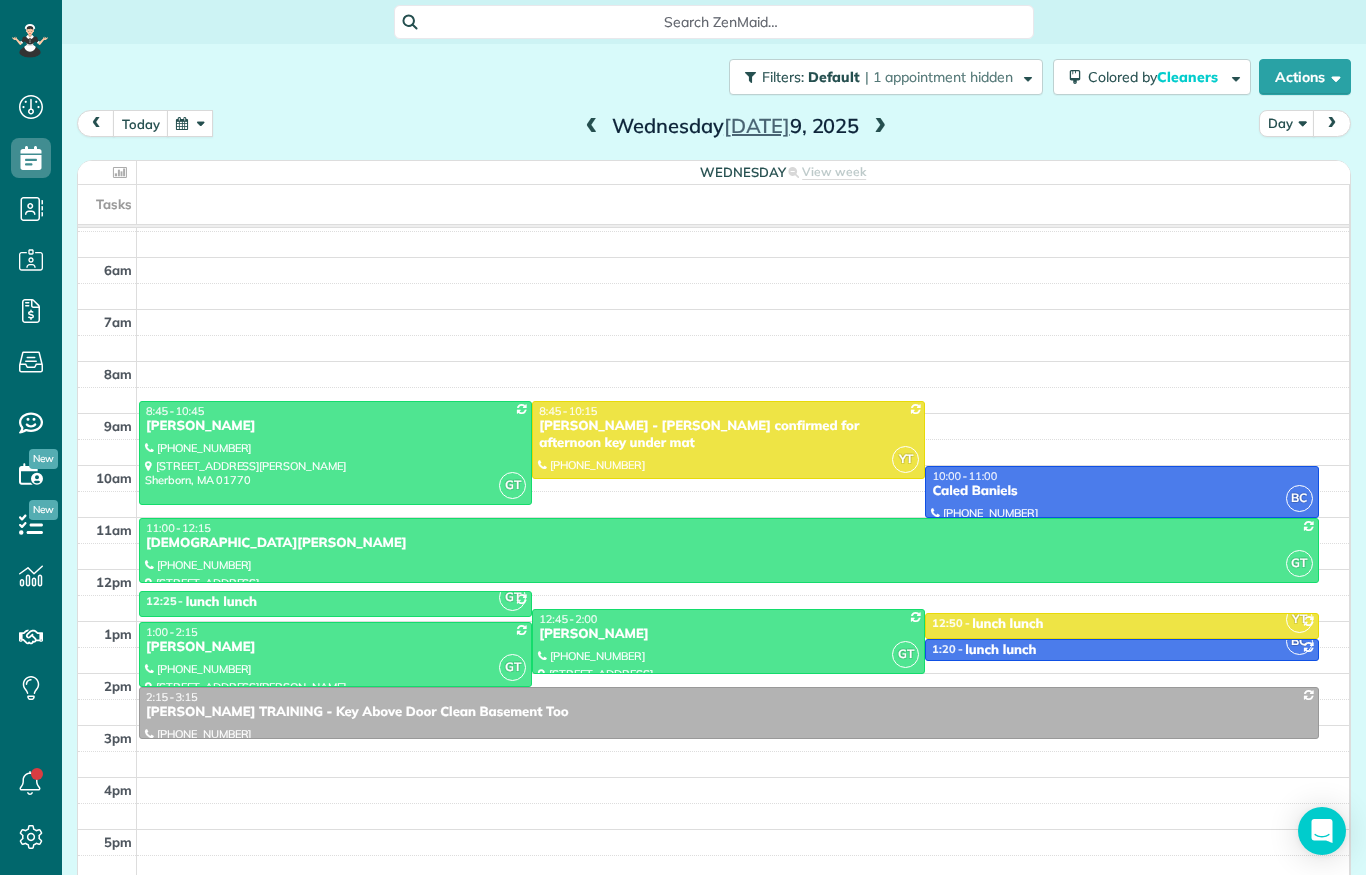 click on "Caled Baniels" at bounding box center (1121, 491) 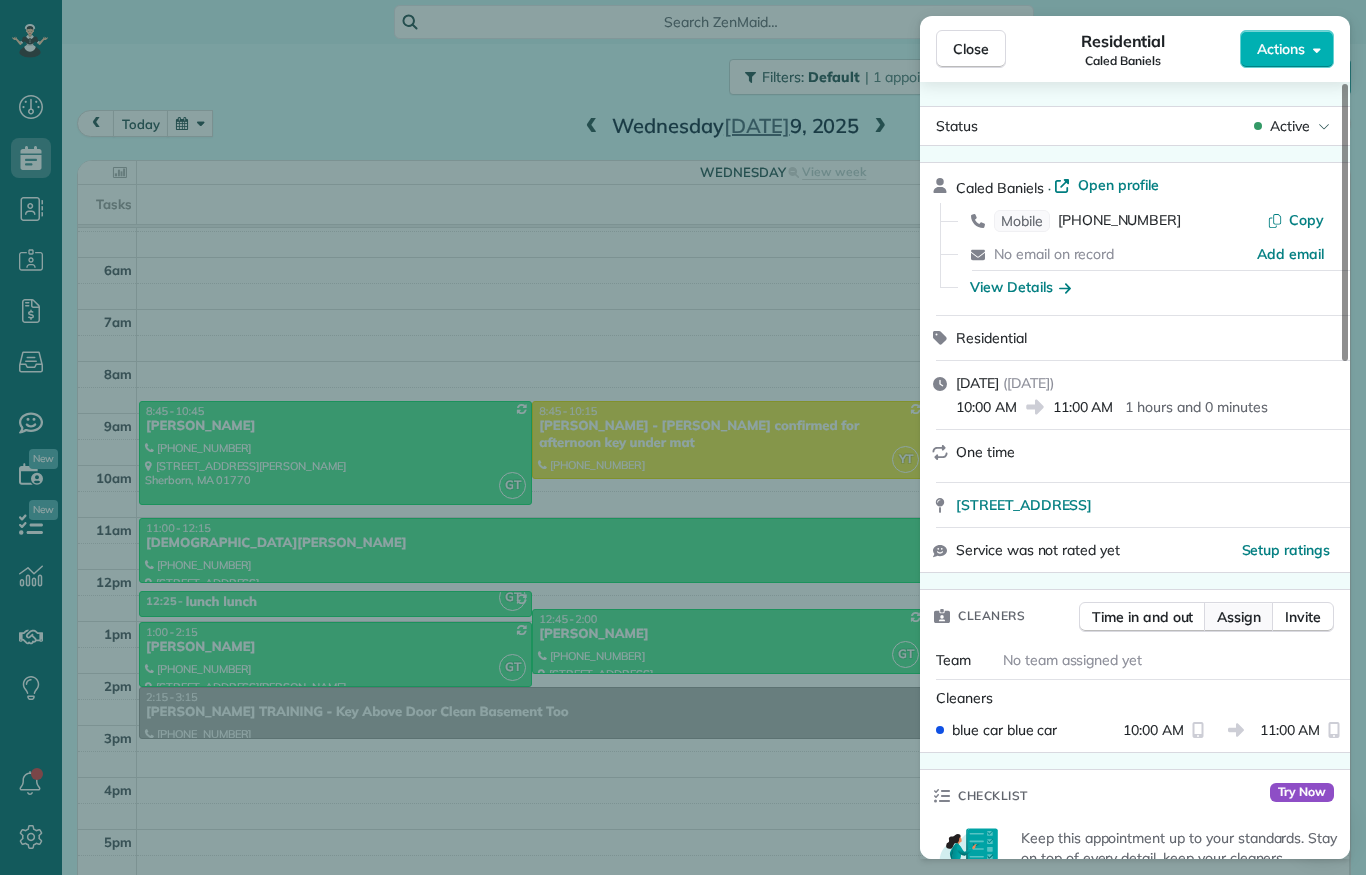 click on "Assign" at bounding box center (1239, 617) 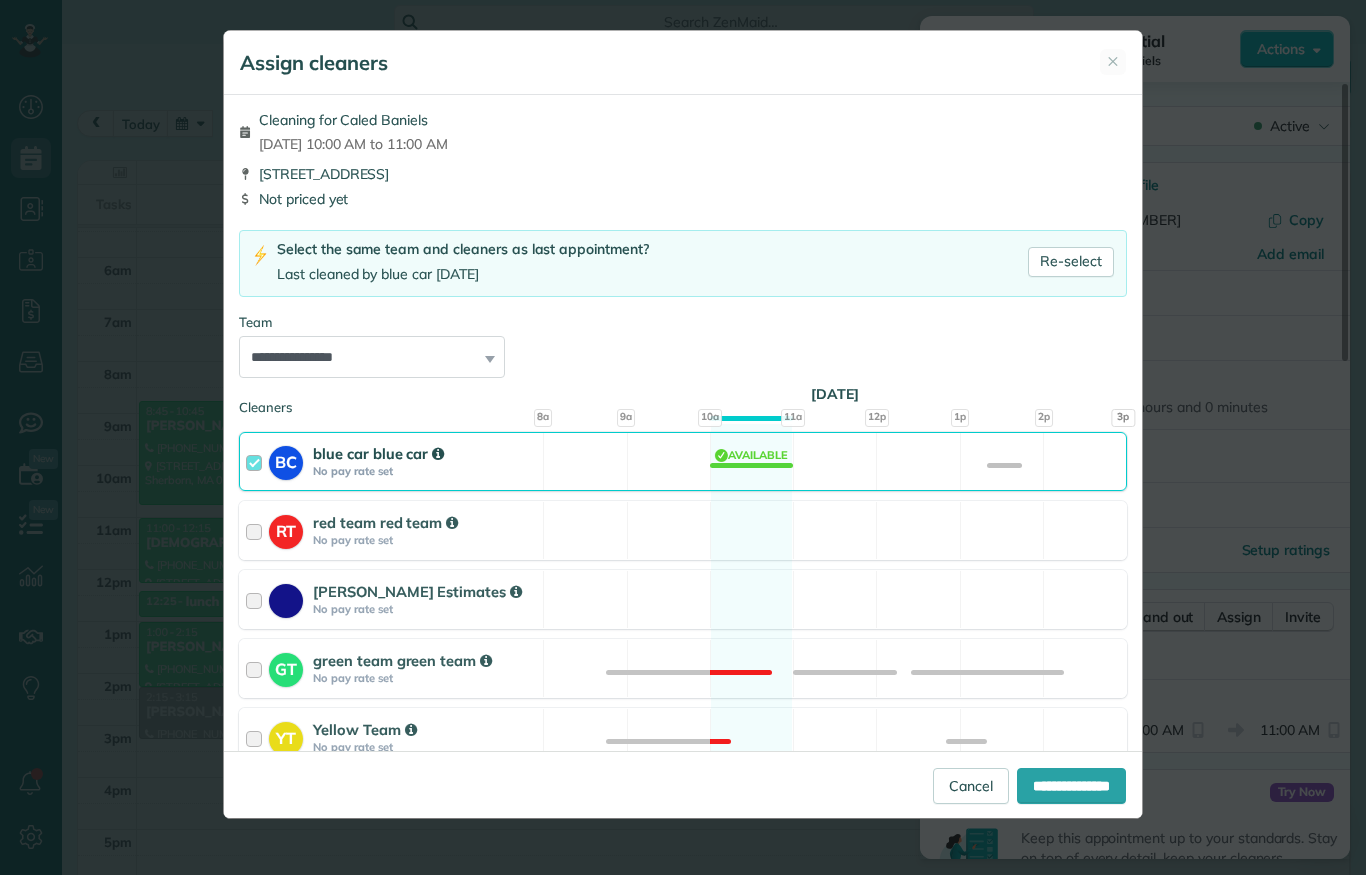 click on "**********" at bounding box center [683, 437] 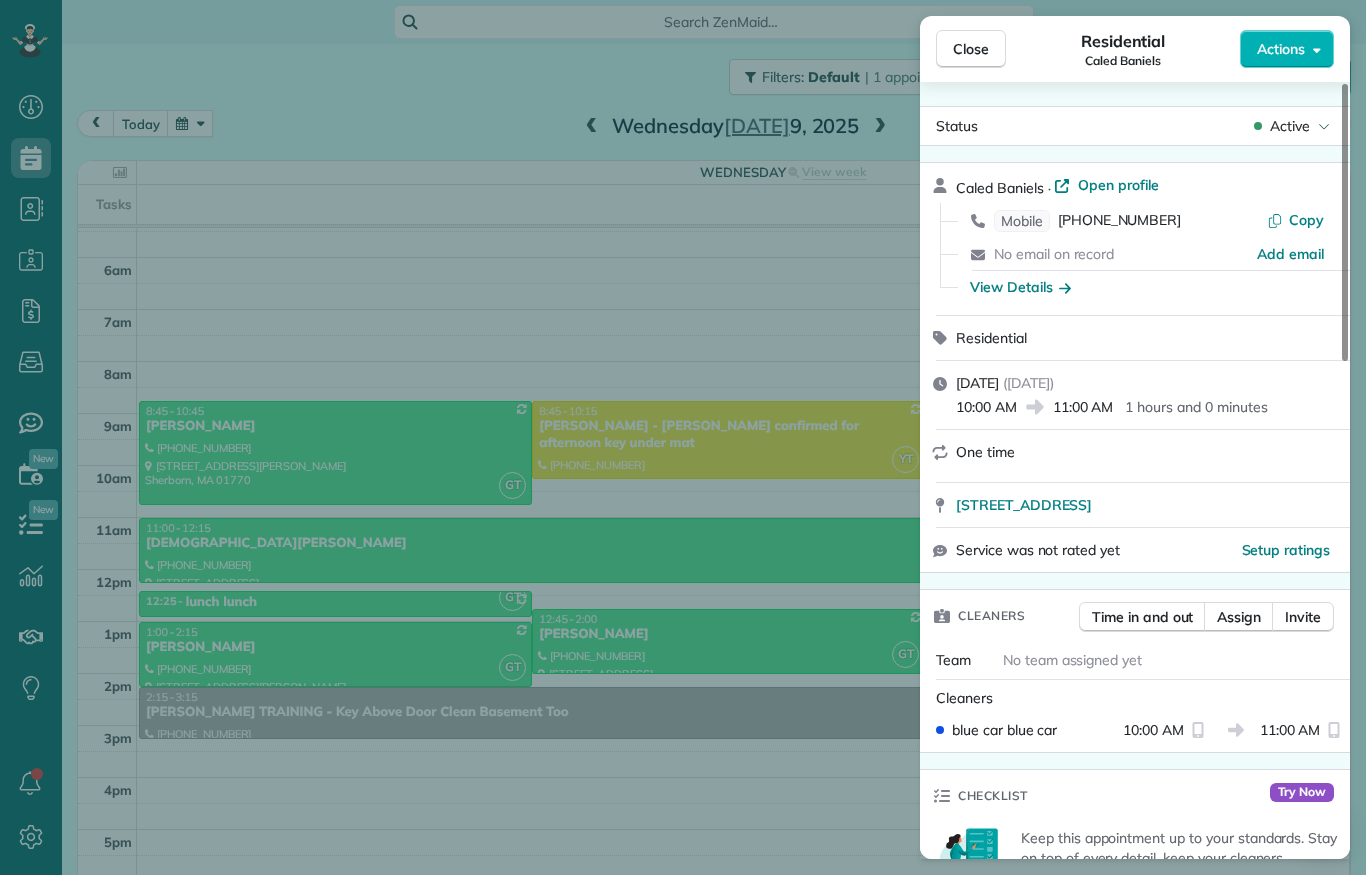 click on "Close Residential Caled Baniels Actions Status Active Caled Baniels · Open profile Mobile [PHONE_NUMBER] Copy No email on record Add email View Details Residential [DATE] ( [DATE] ) 10:00 AM 11:00 AM 1 hours and 0 minutes One time [STREET_ADDRESS] Service was not rated yet Setup ratings Cleaners Time in and out Assign Invite Team No team assigned yet Cleaners blue car   blue car 10:00 AM 11:00 AM Checklist Try Now Keep this appointment up to your standards. Stay on top of every detail, keep your cleaners organised, and your client happy. Assign a checklist Watch a 5 min demo Billing Billing actions Price $0.00 Overcharge $0.00 Discount $0.00 Coupon discount - Primary tax - Secondary tax - Total appointment price $0.00 Tips collected New feature! $0.00 [PERSON_NAME] as paid Total including tip $0.00 Get paid online in no-time! Send an invoice and reward your cleaners with tips Charge customer credit card Appointment custom fields No custom fields to display Work items 0 0" at bounding box center (683, 437) 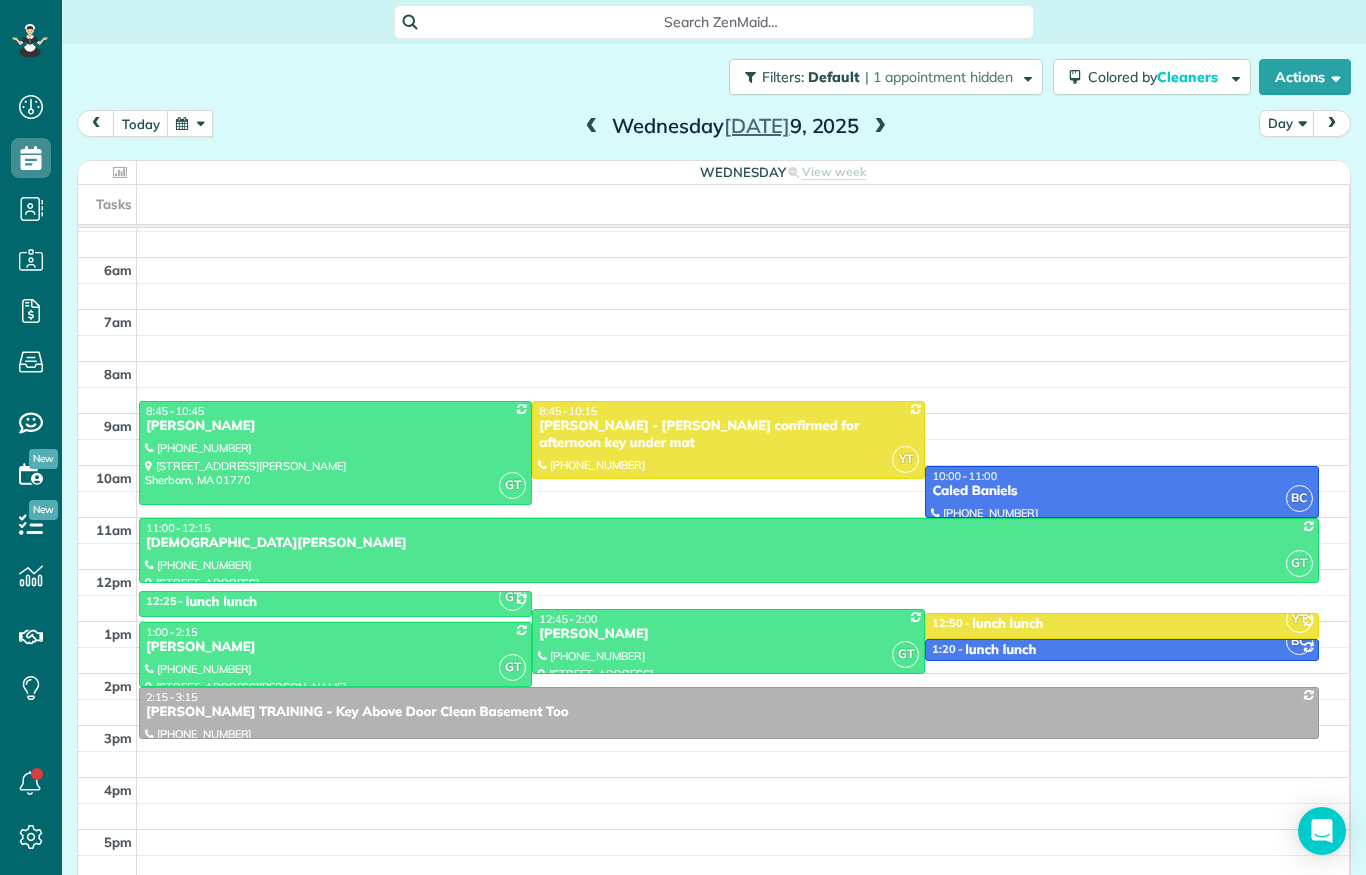click at bounding box center (880, 127) 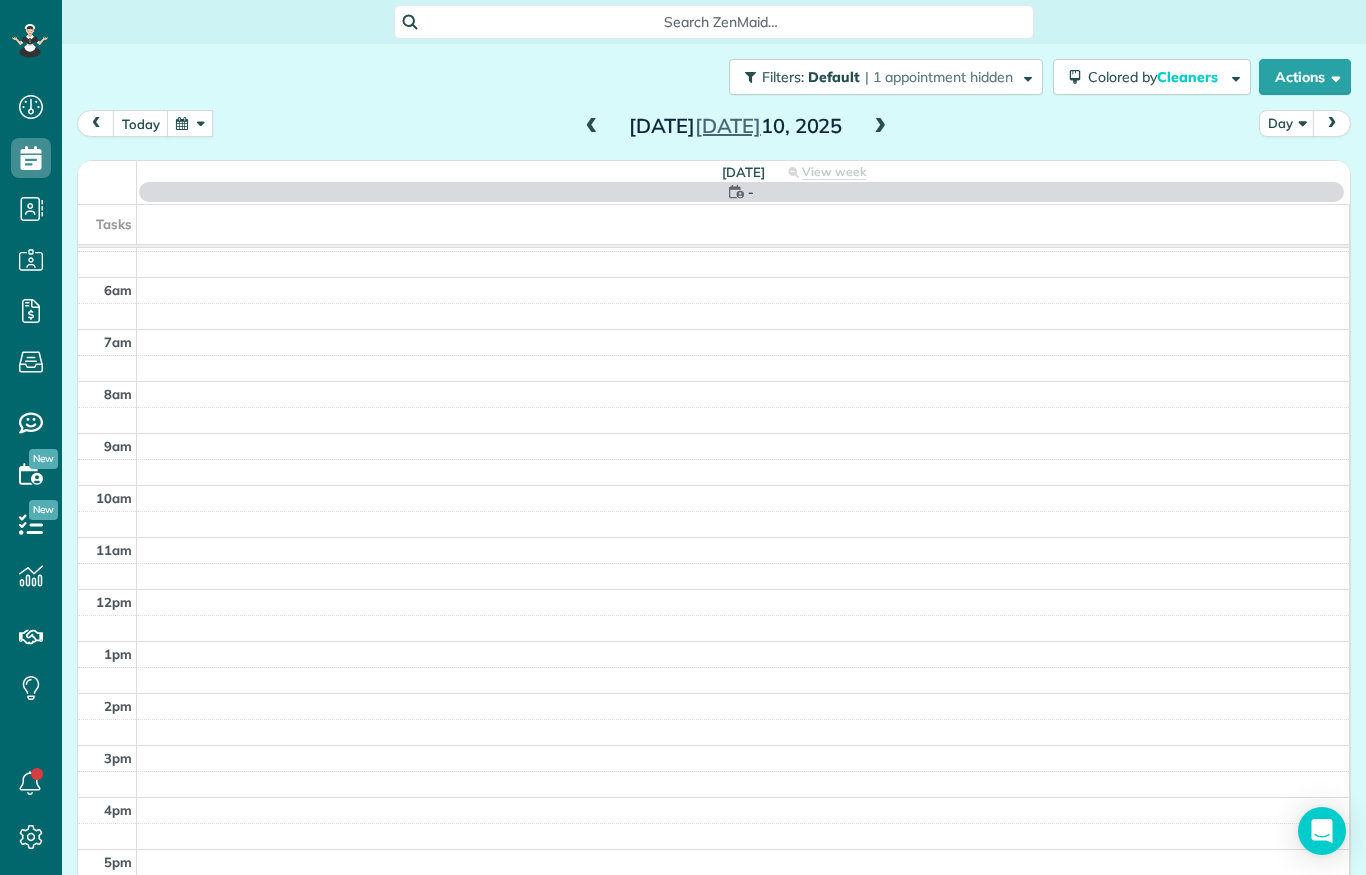 scroll, scrollTop: 126, scrollLeft: 0, axis: vertical 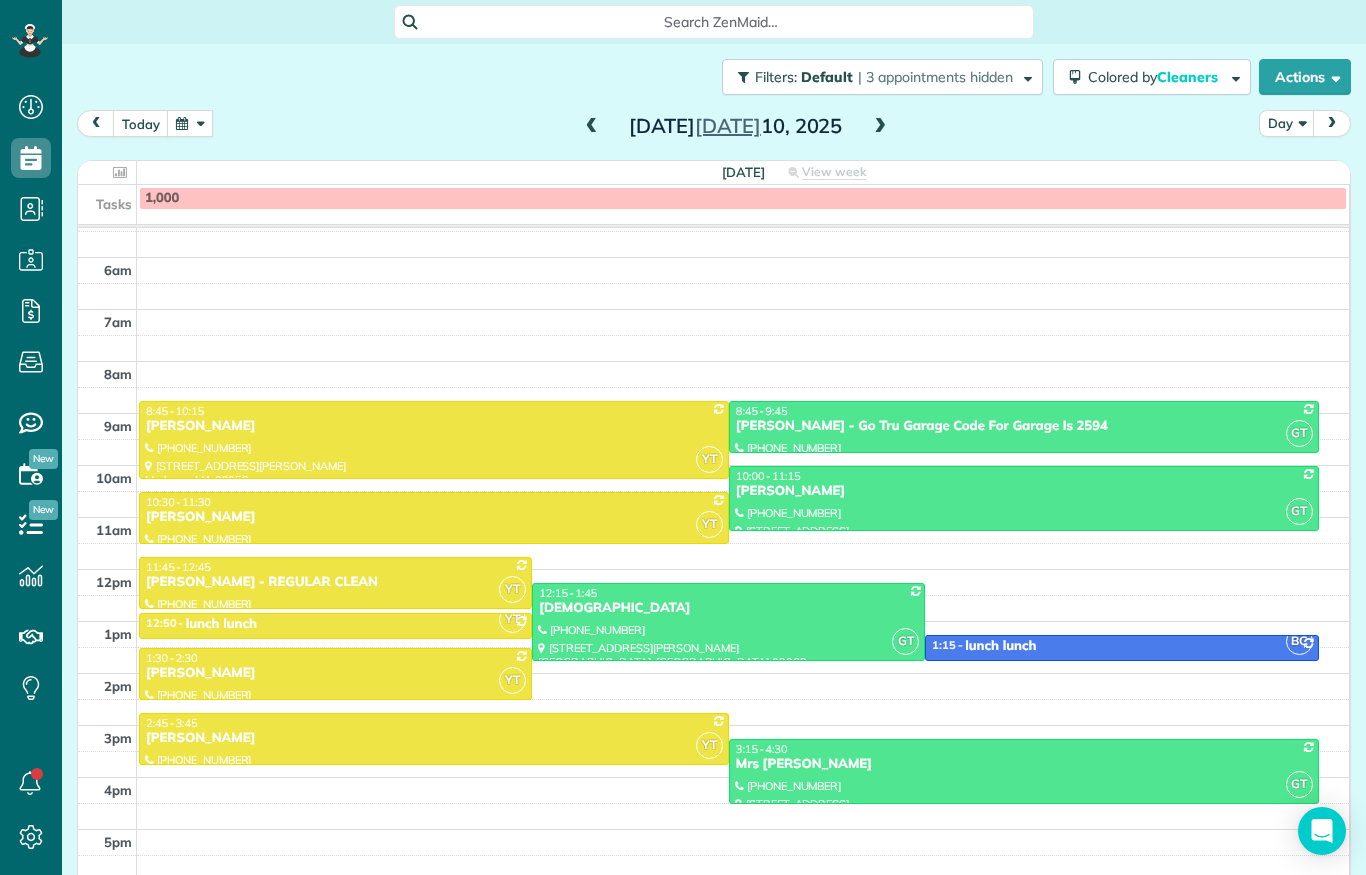 click at bounding box center (592, 127) 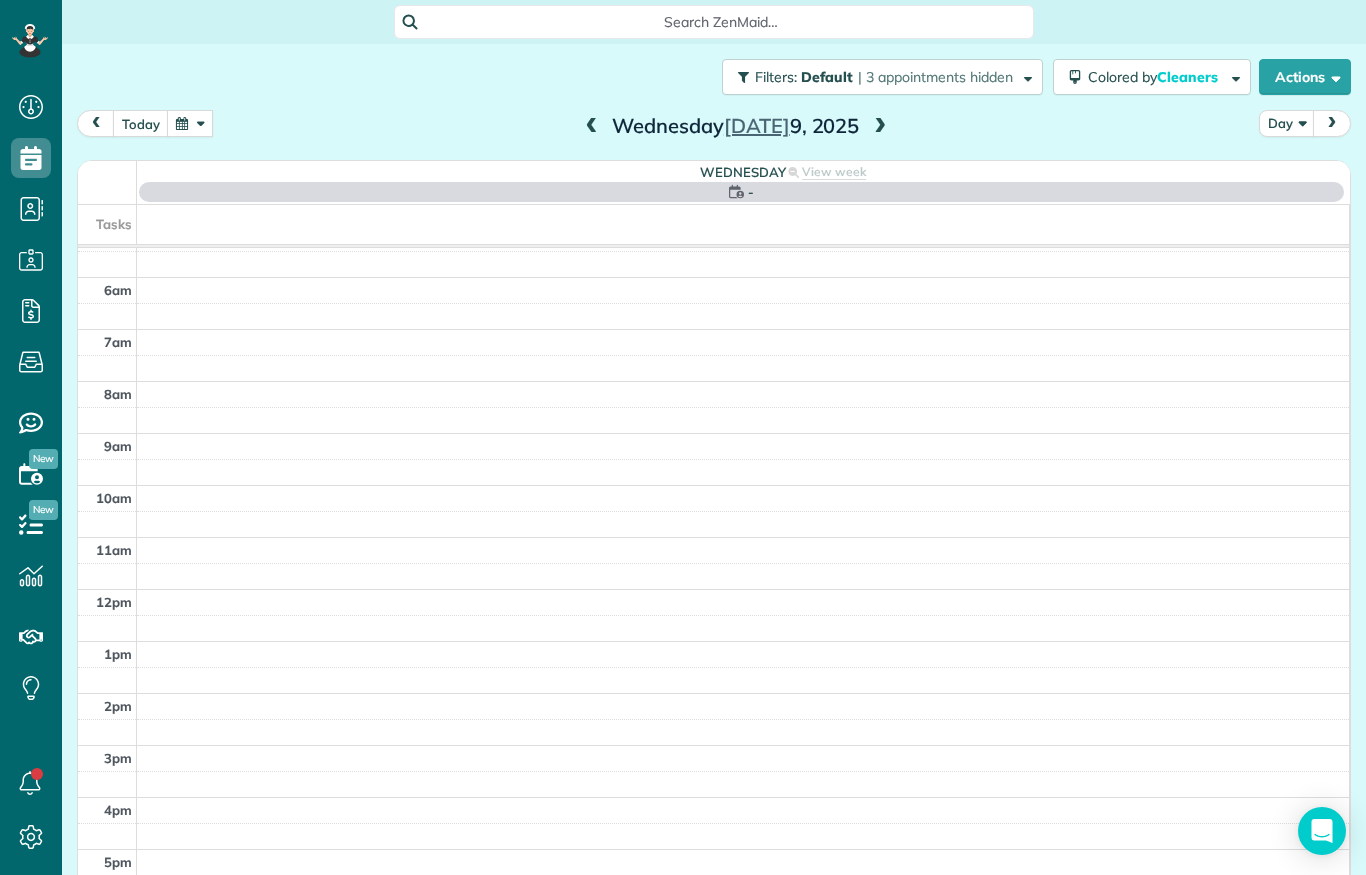 scroll, scrollTop: 126, scrollLeft: 0, axis: vertical 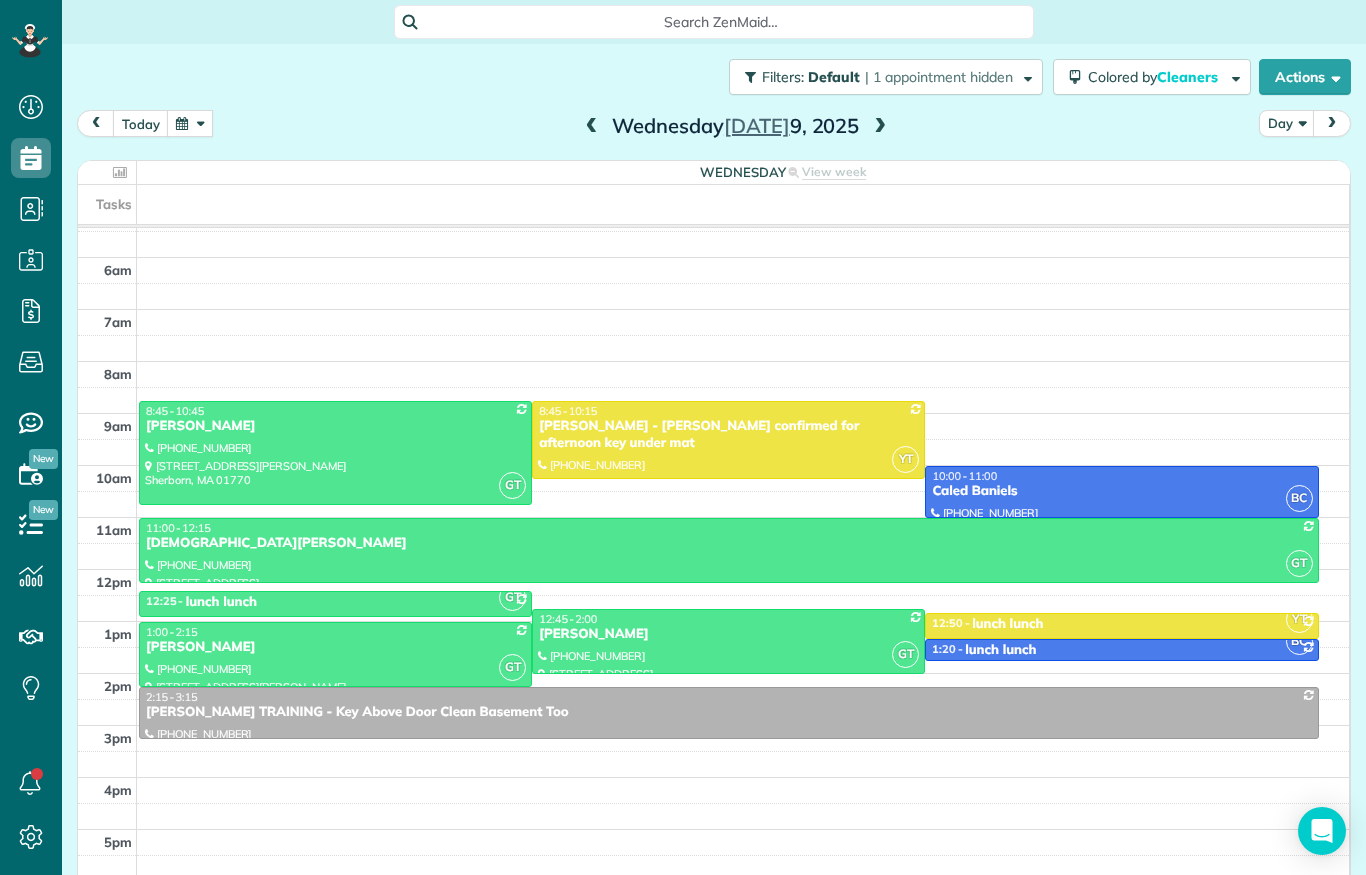click at bounding box center (880, 127) 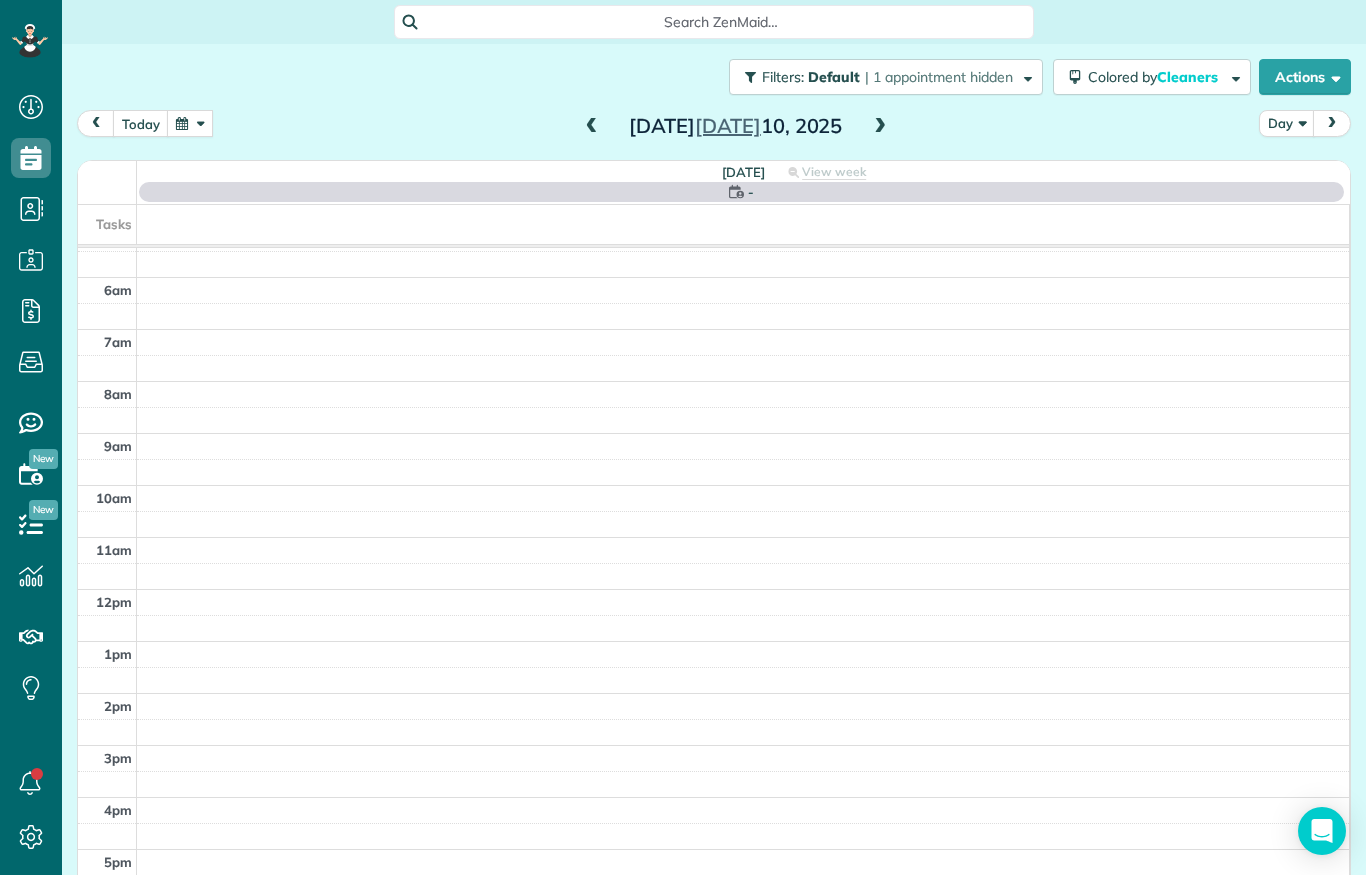scroll, scrollTop: 126, scrollLeft: 0, axis: vertical 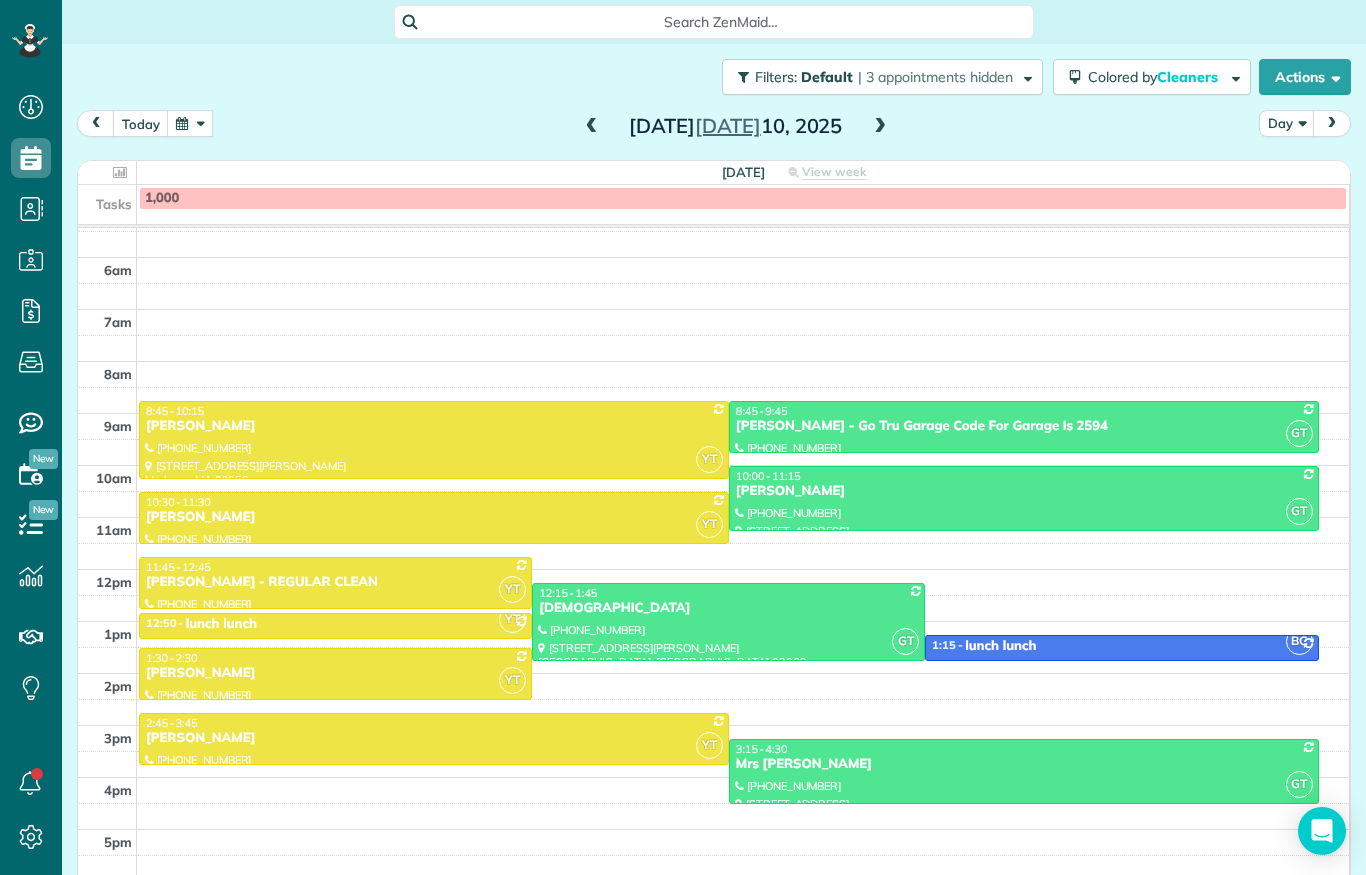 click at bounding box center [592, 127] 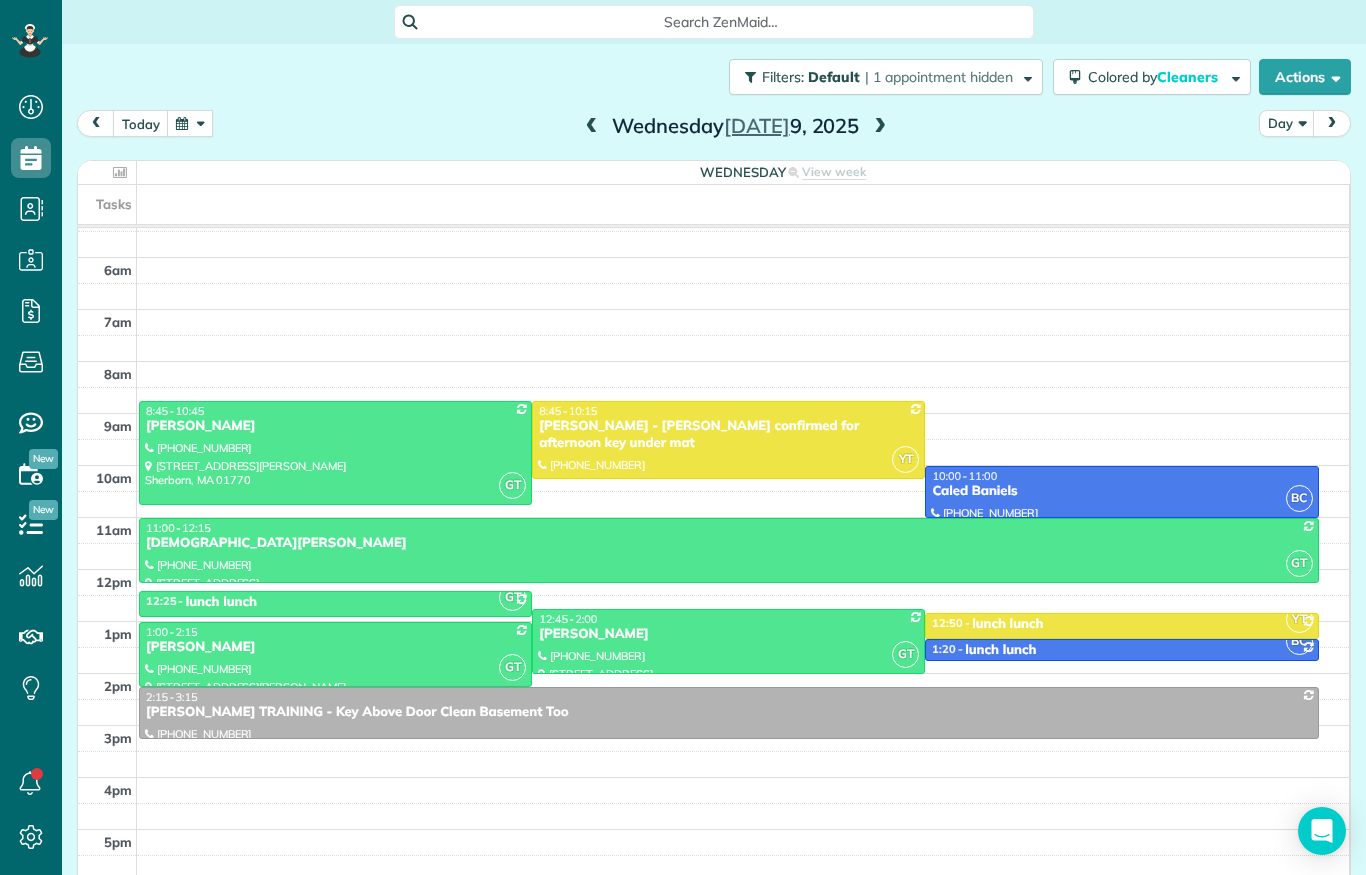 click at bounding box center (592, 127) 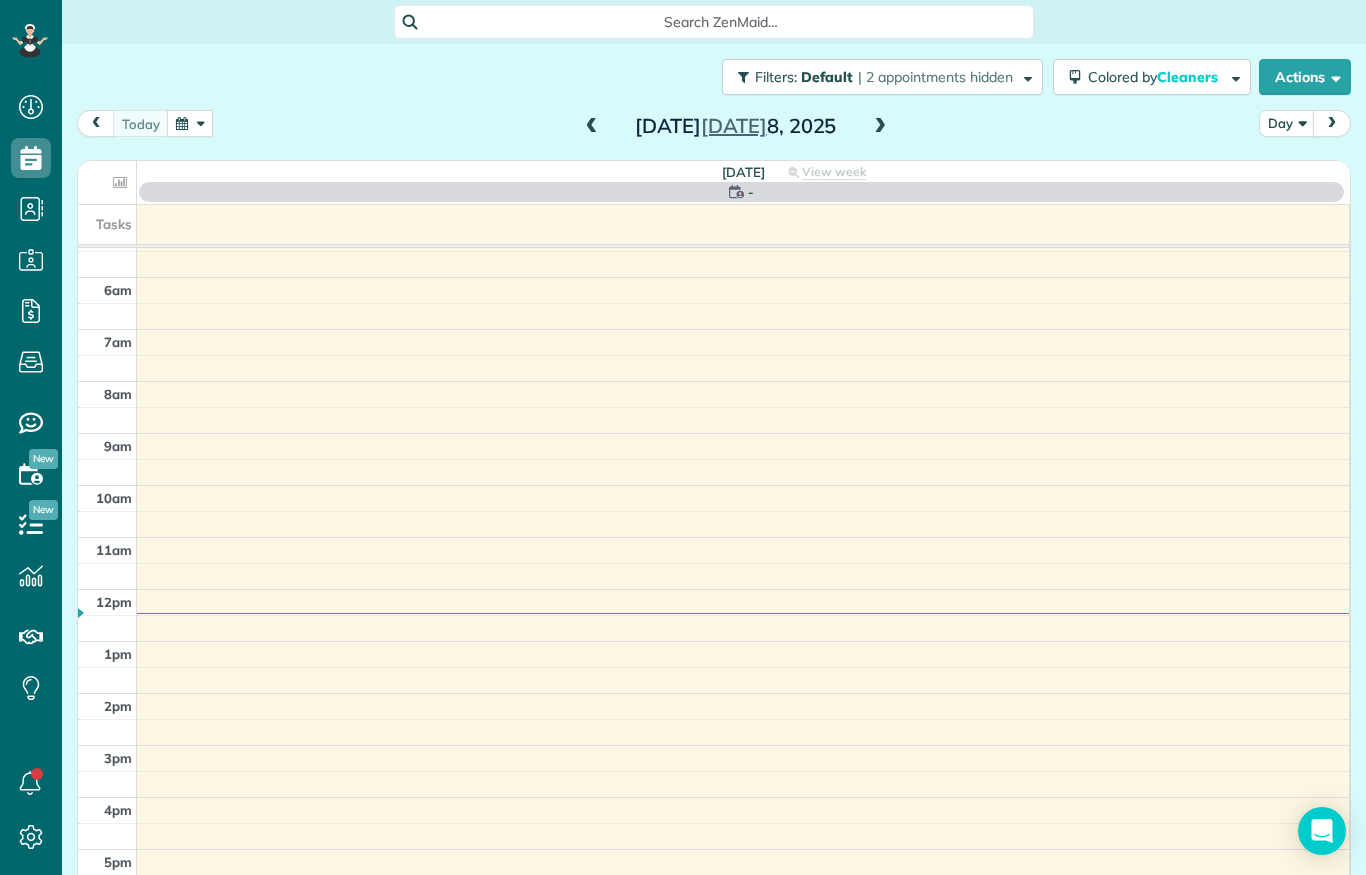 scroll, scrollTop: 126, scrollLeft: 0, axis: vertical 